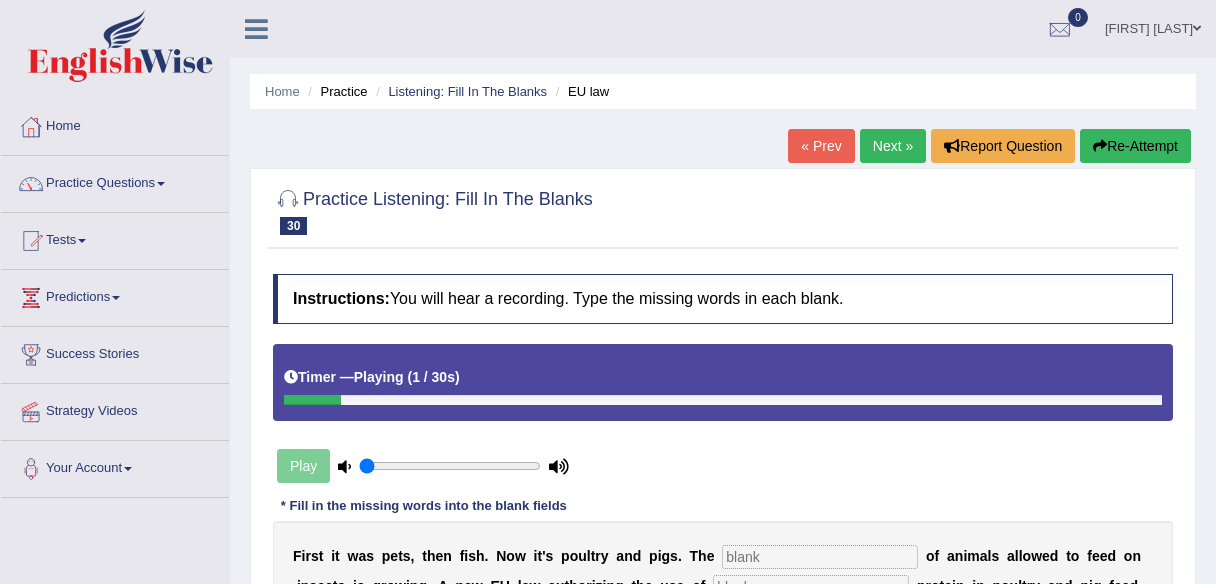 scroll, scrollTop: 274, scrollLeft: 0, axis: vertical 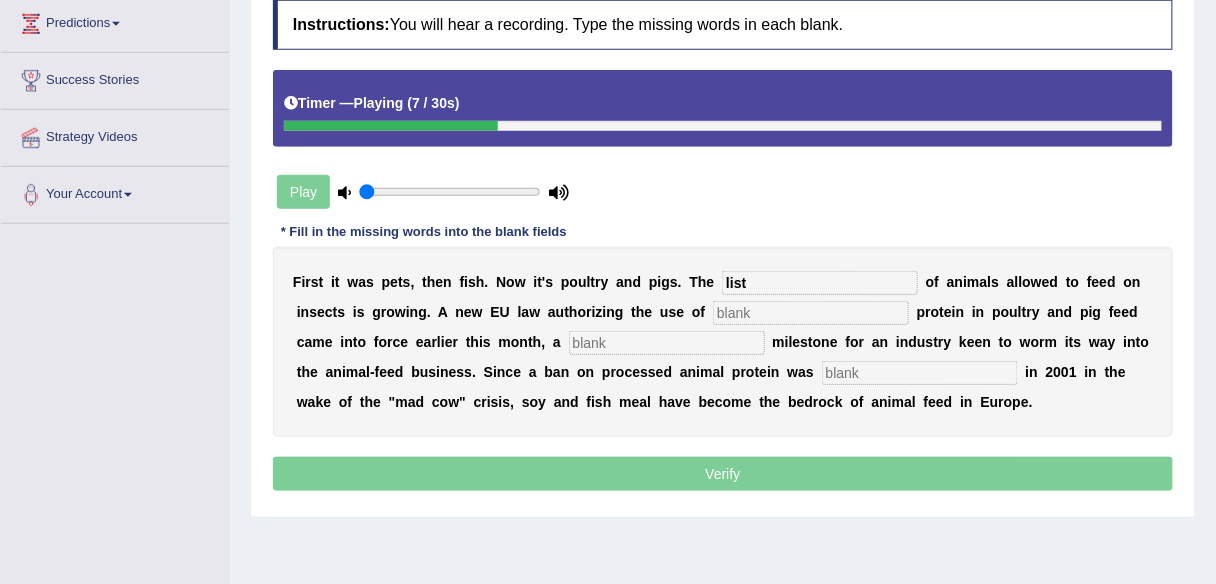 type on "list" 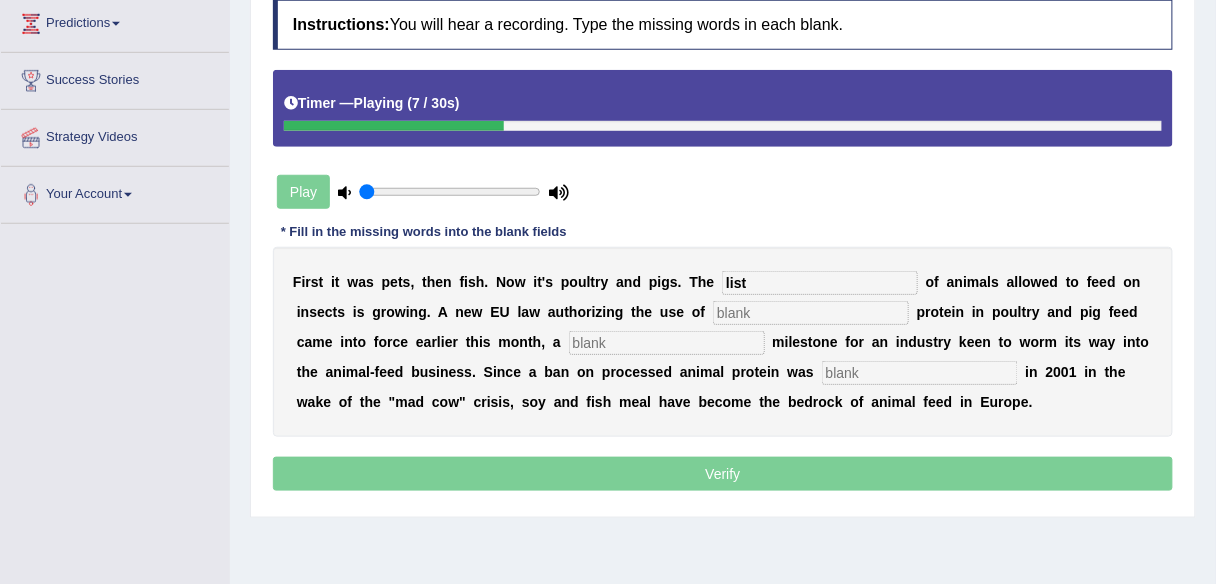 click at bounding box center [811, 313] 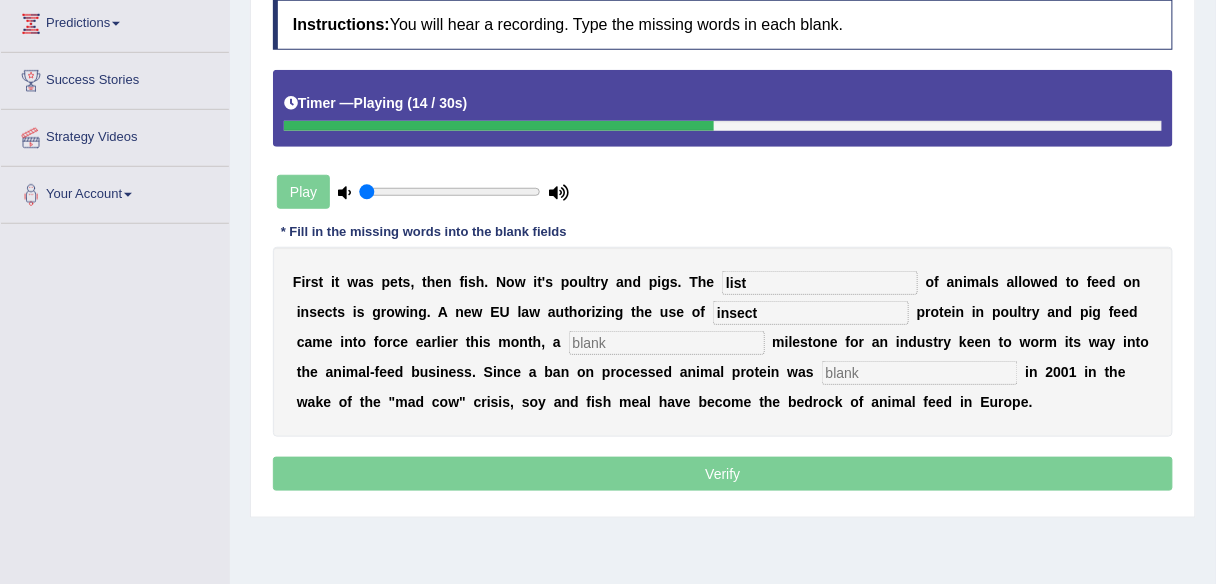 type on "insect" 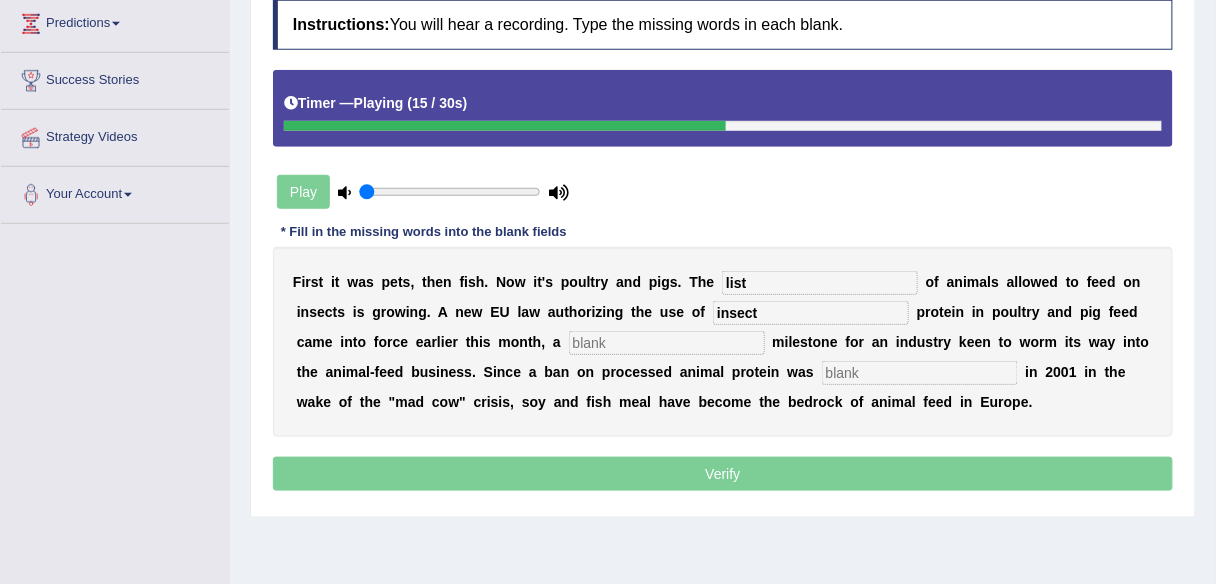 click at bounding box center [667, 343] 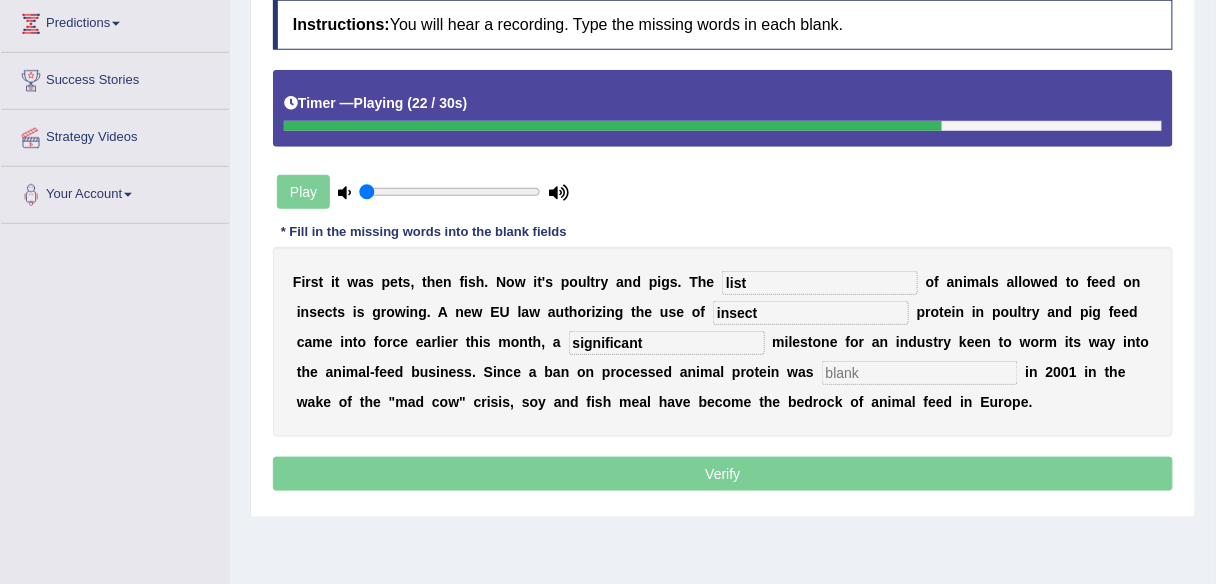 type on "significant" 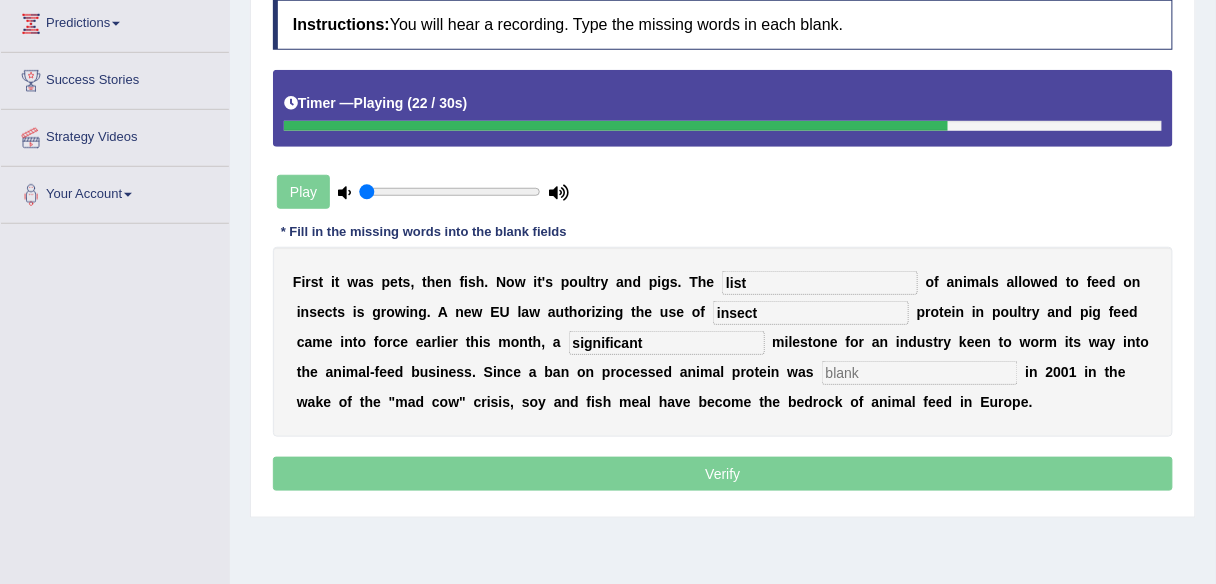 click at bounding box center (920, 373) 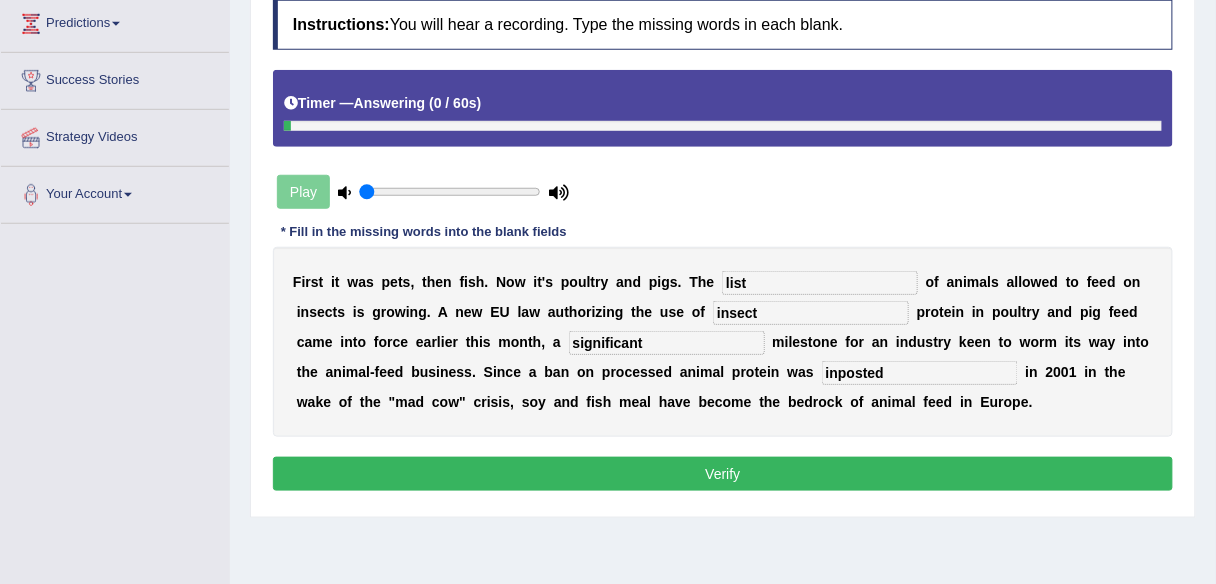 type on "inposted" 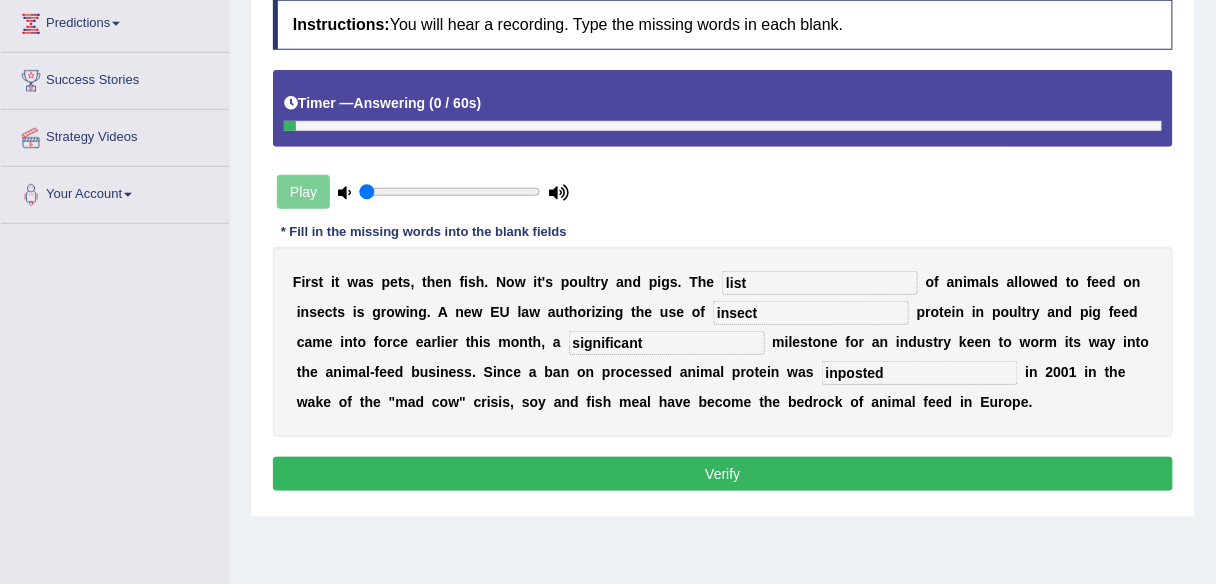 click on "Verify" at bounding box center [723, 474] 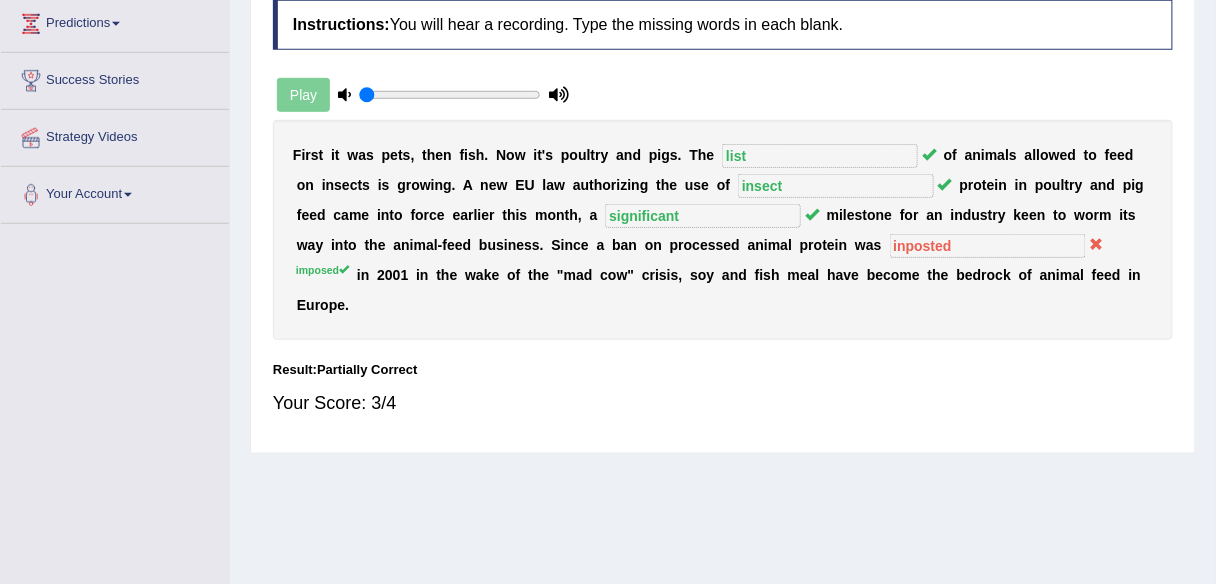scroll, scrollTop: 35, scrollLeft: 0, axis: vertical 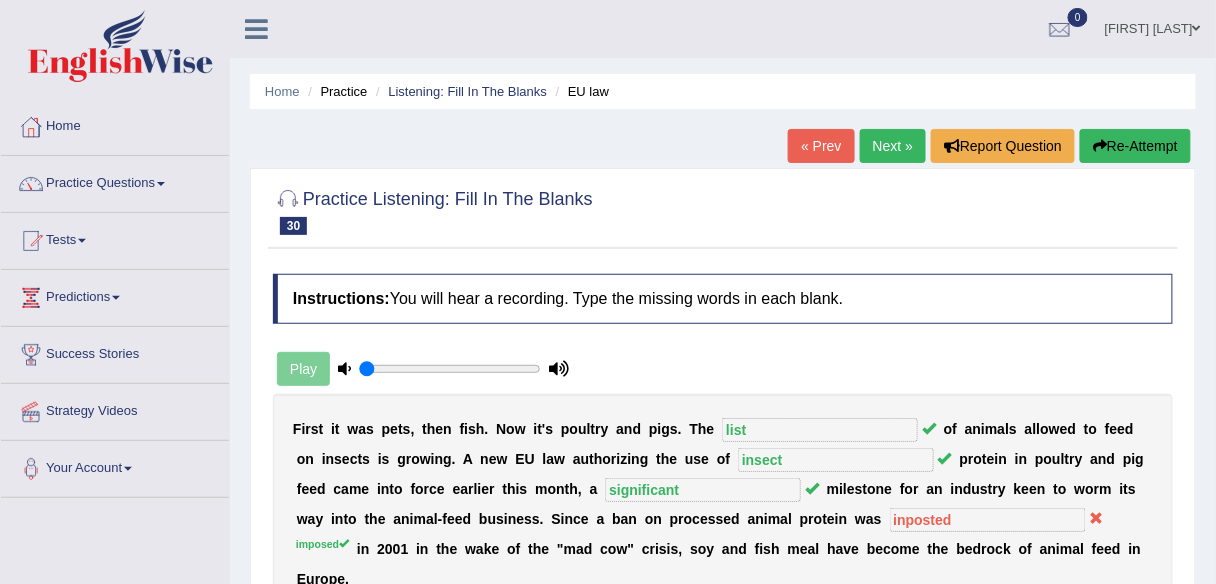 click on "Next »" at bounding box center (893, 146) 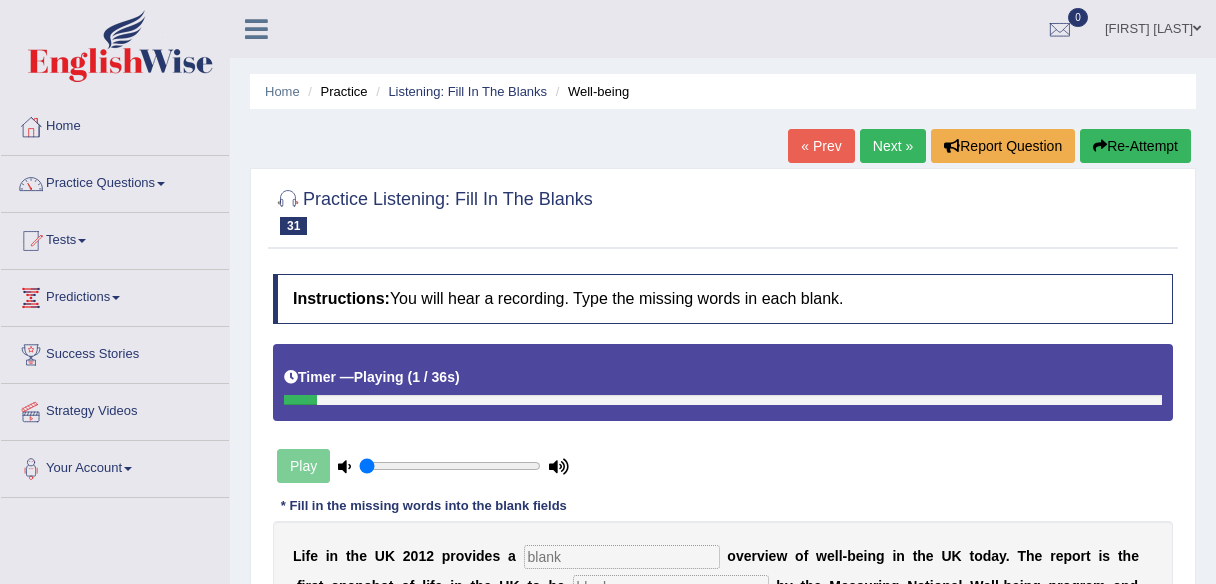 scroll, scrollTop: 217, scrollLeft: 0, axis: vertical 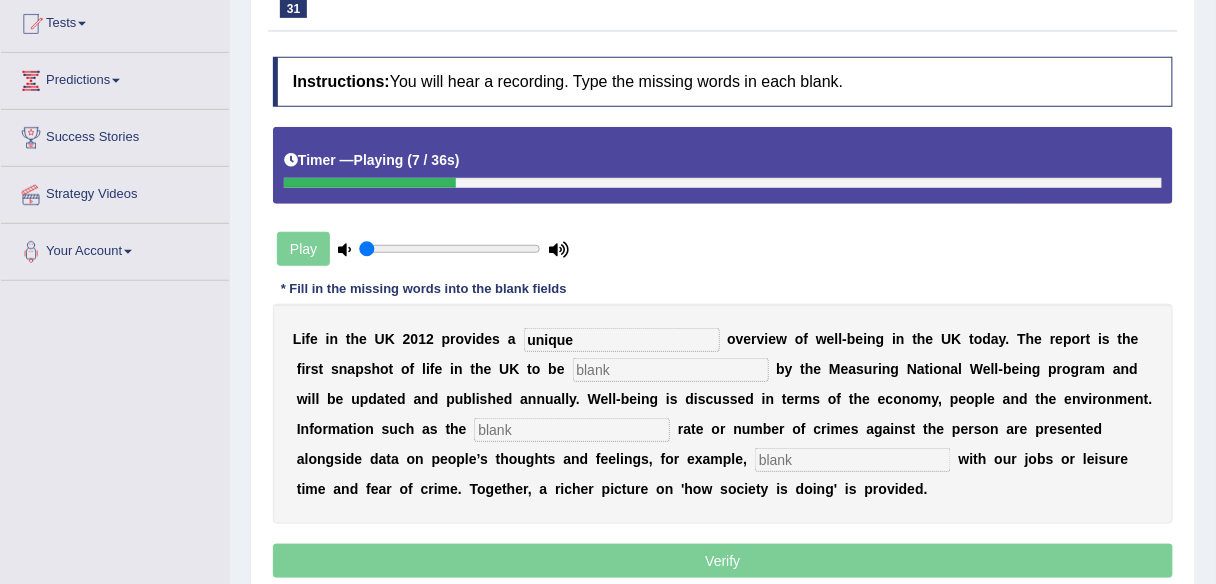 type on "unique" 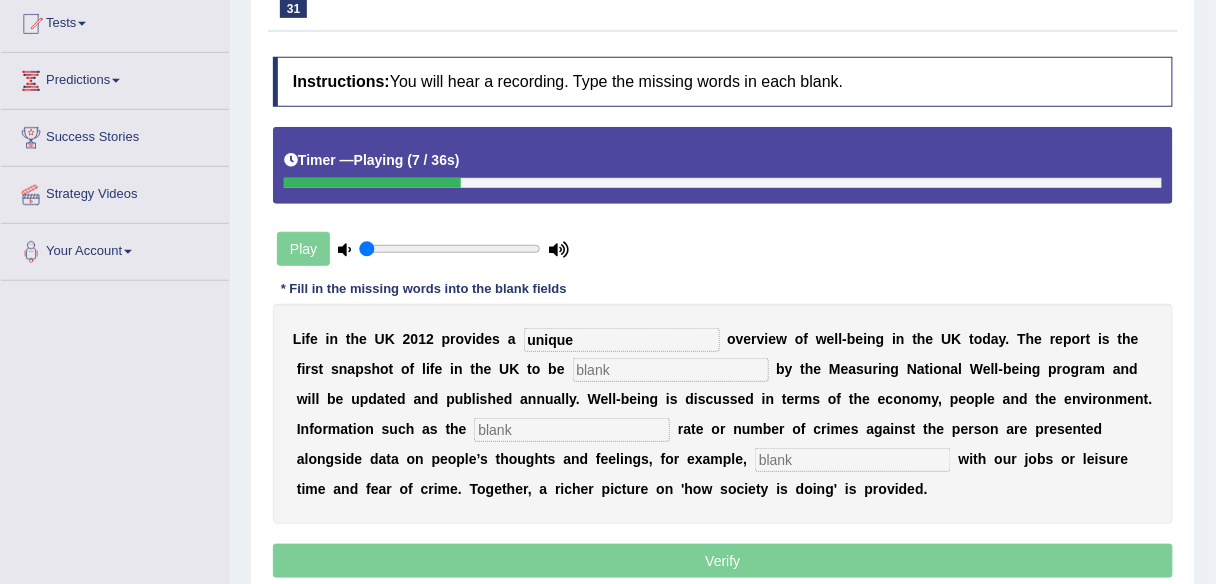 click on "[FIRST] [LAST] in the [COUNTRY] provides a unique overview of well-being in the [COUNTRY] today. The report is the first snapshot of life in the [COUNTRY] to be delivered by the Measuring National Well-being program and will be updated and published annually. Well-being is discussed in terms of the economy, people and the environment. Information such as the crime rate or number of crimes against the person are presented alongside data on people’s thoughts and feelings." at bounding box center [723, 414] 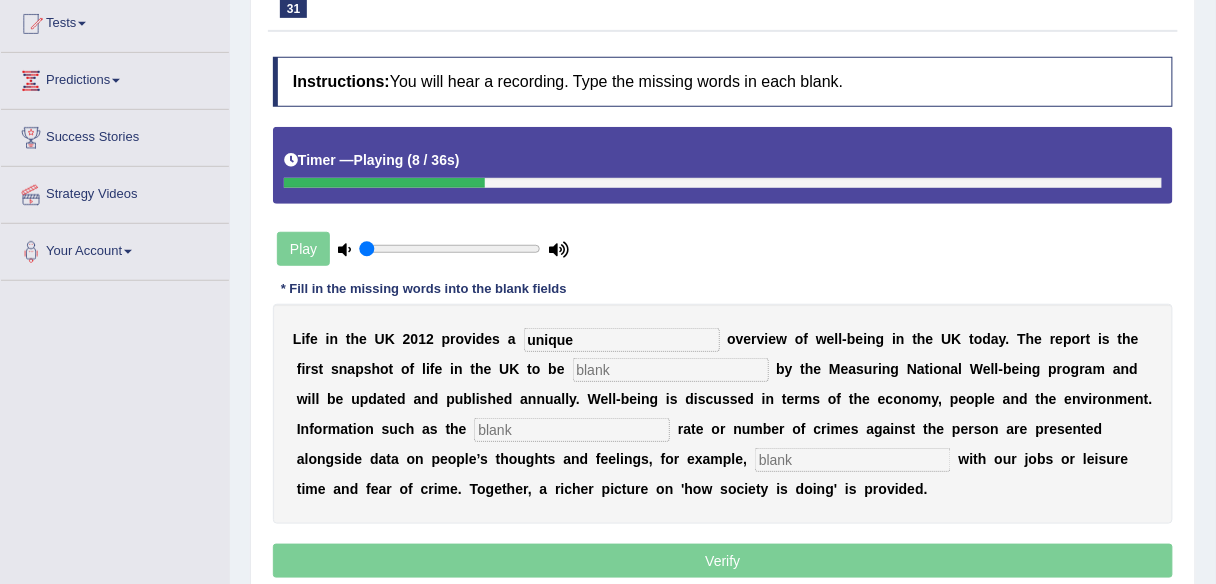 click at bounding box center (671, 370) 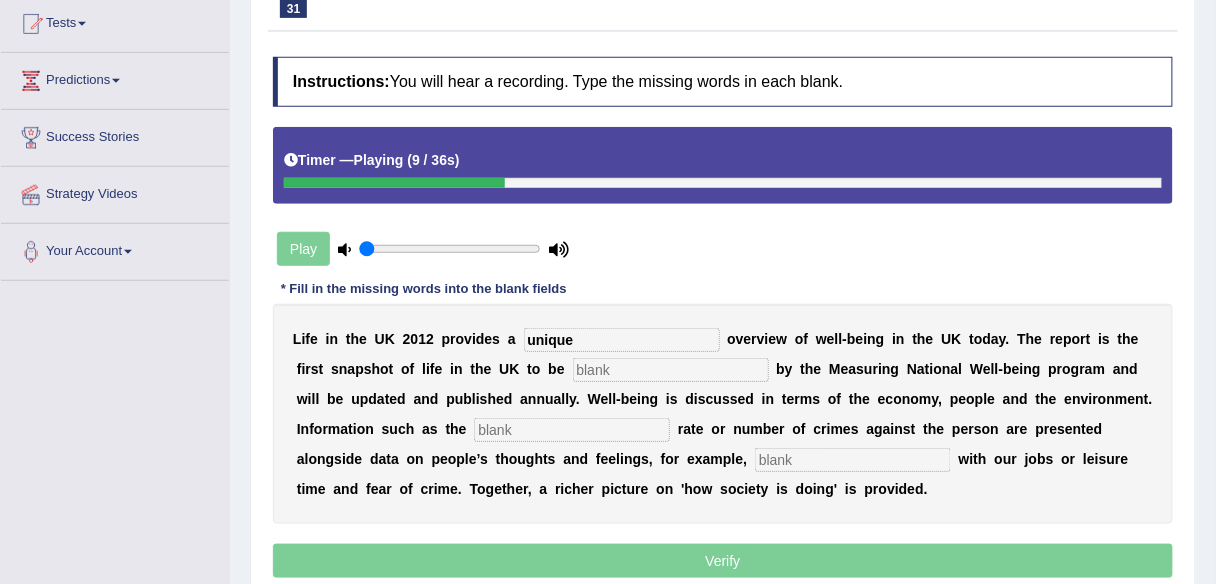 click at bounding box center [671, 370] 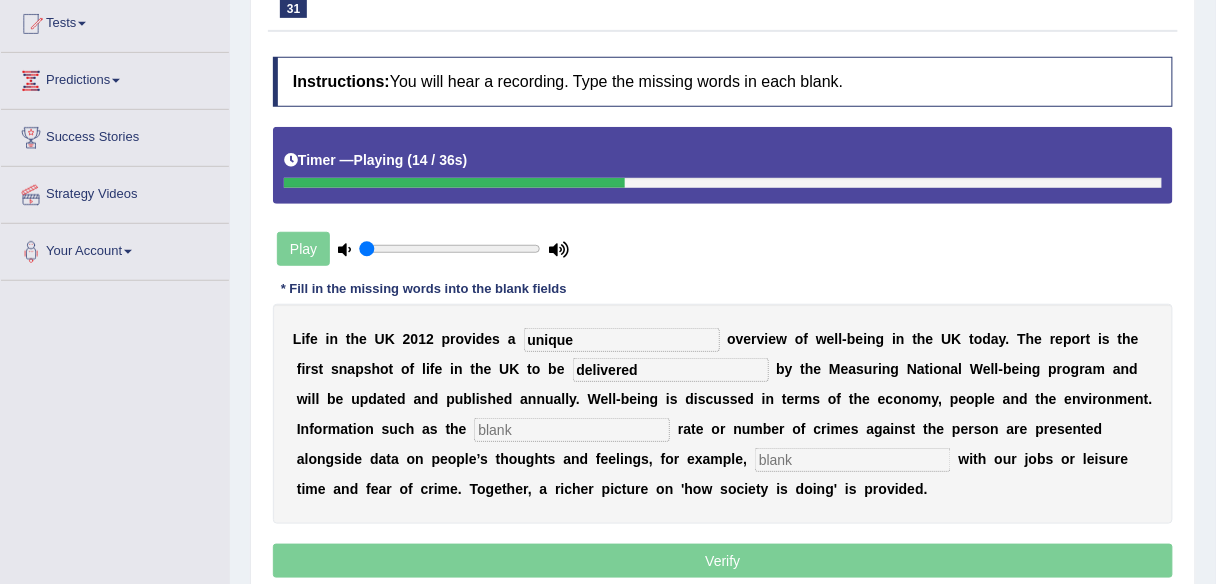 type on "delivered" 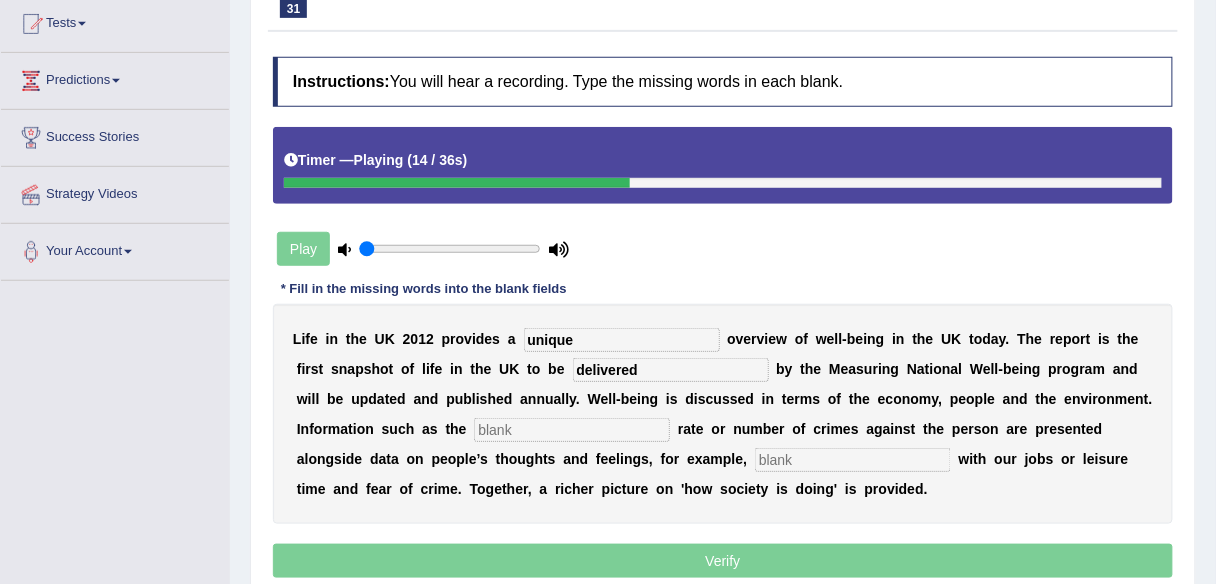 click at bounding box center (572, 430) 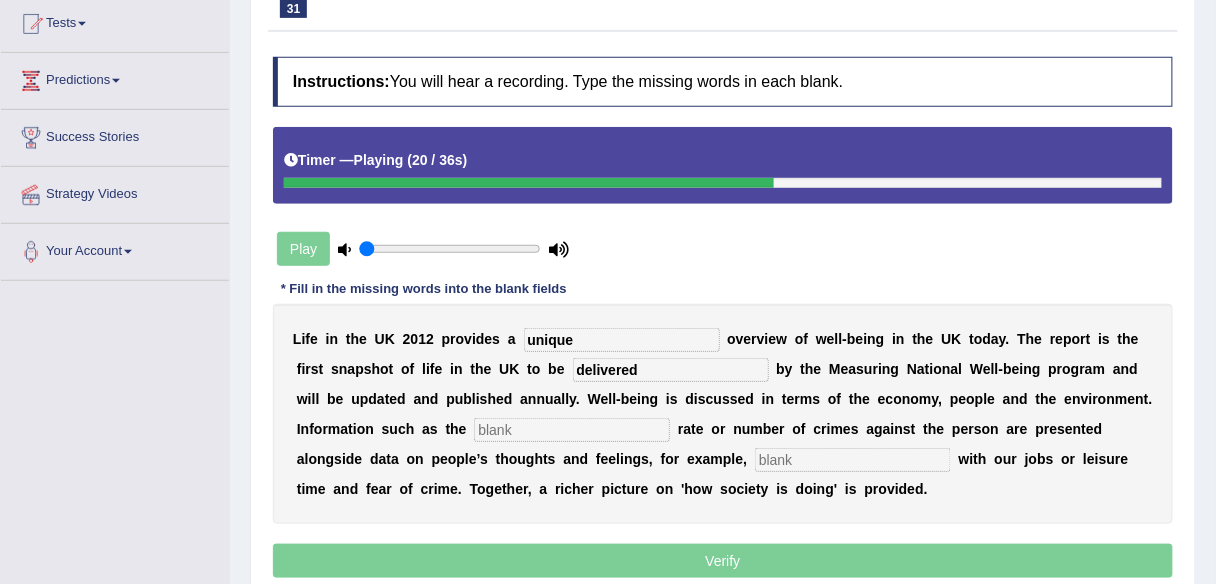 click at bounding box center (572, 430) 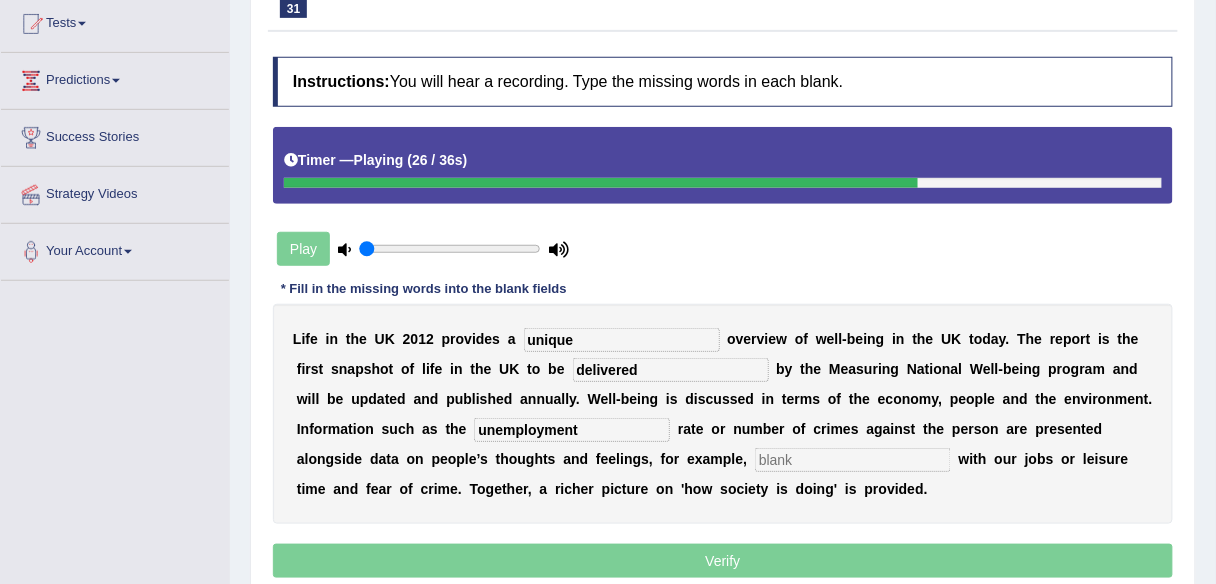 type on "unemployment" 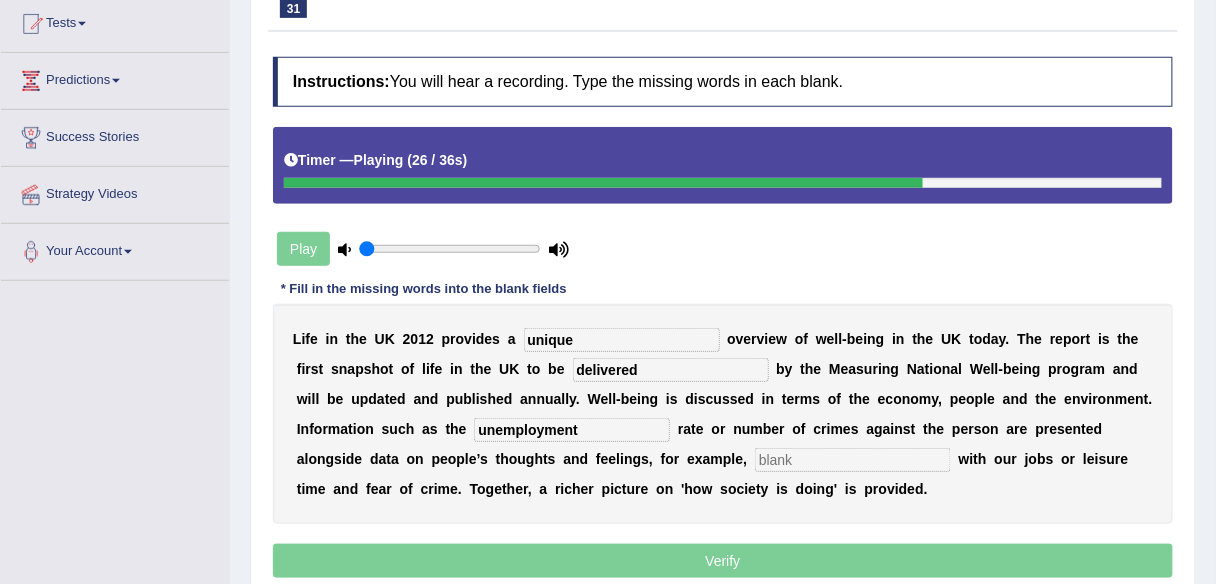 click at bounding box center (853, 460) 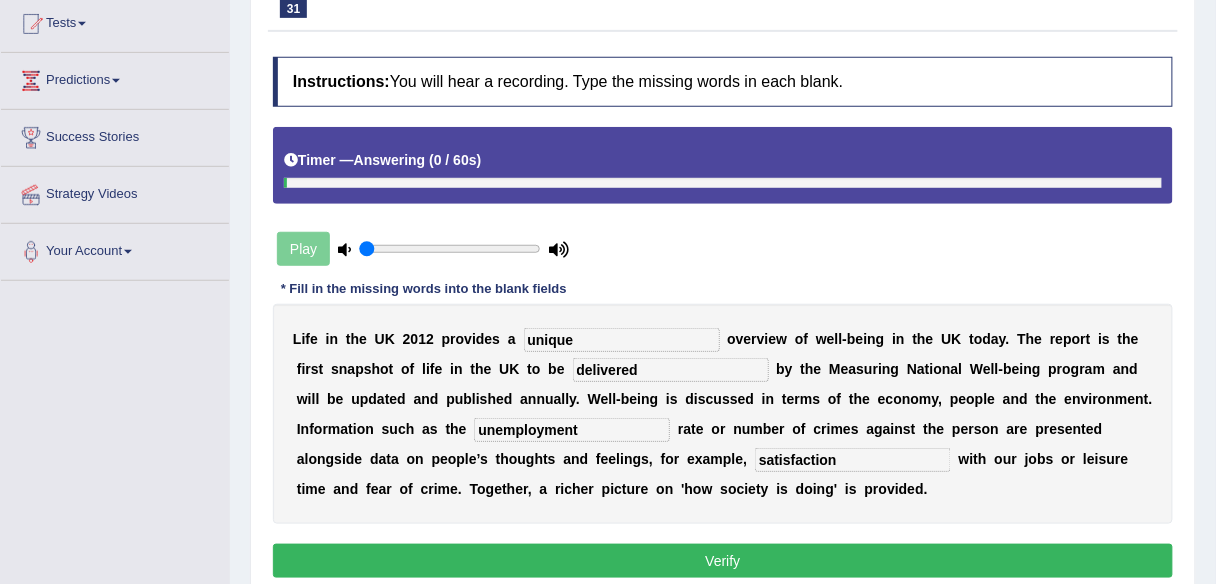 scroll, scrollTop: 366, scrollLeft: 0, axis: vertical 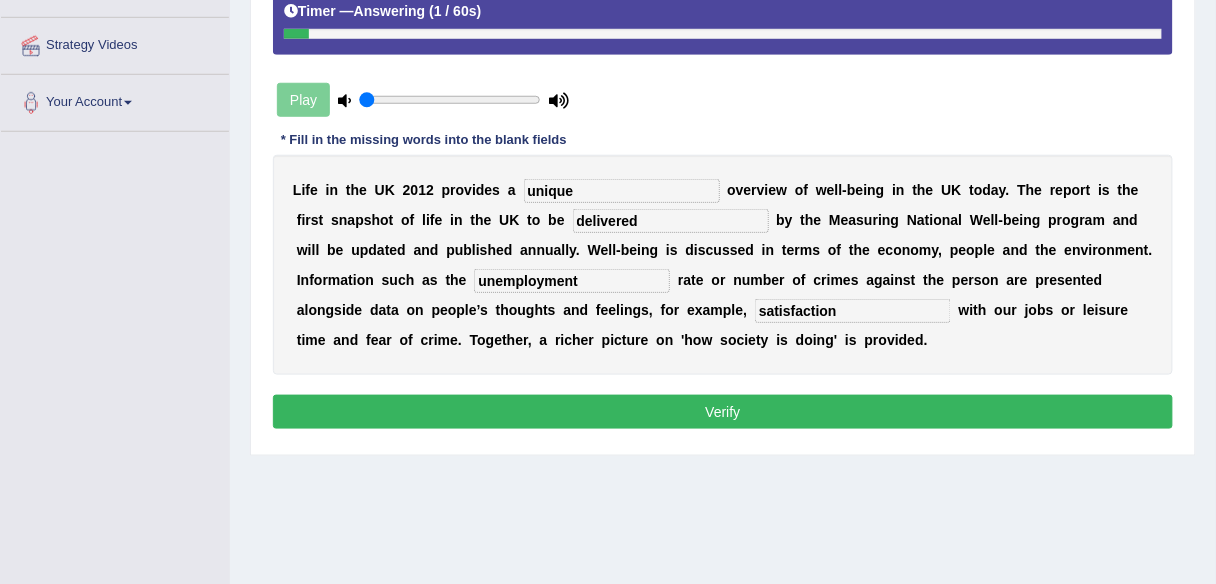 type on "satisfaction" 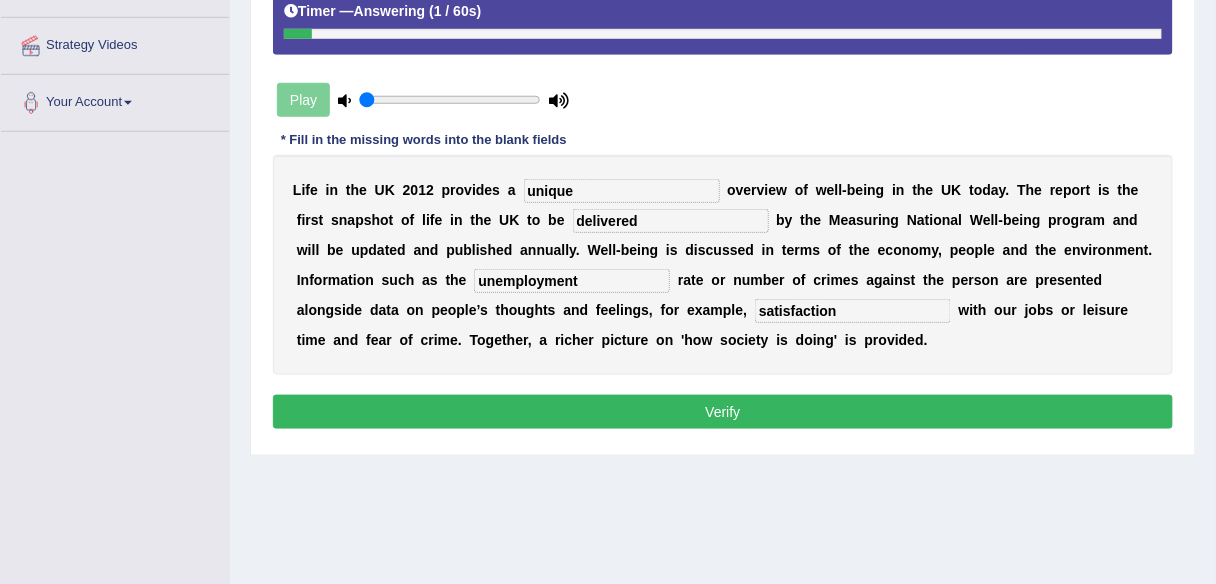 click on "Verify" at bounding box center [723, 412] 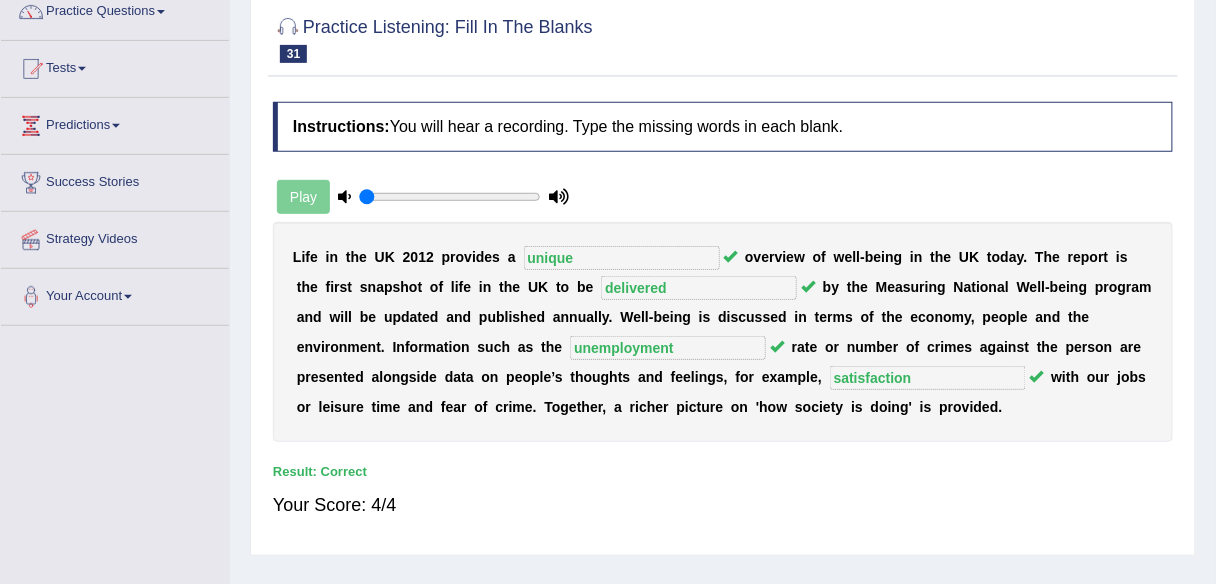 scroll, scrollTop: 70, scrollLeft: 0, axis: vertical 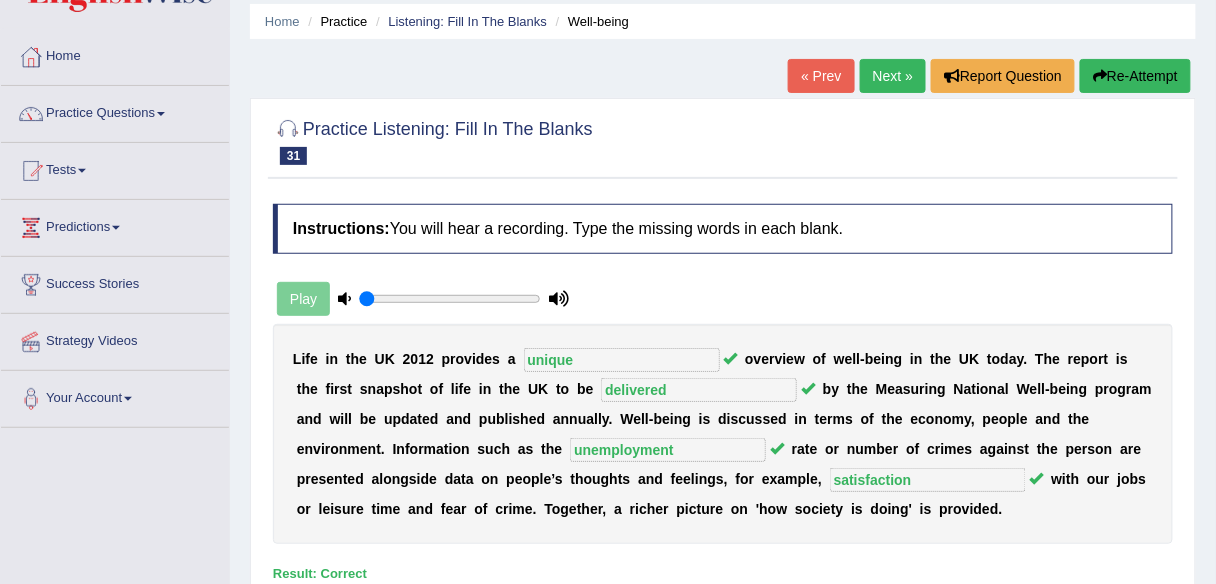 click on "Next »" at bounding box center [893, 76] 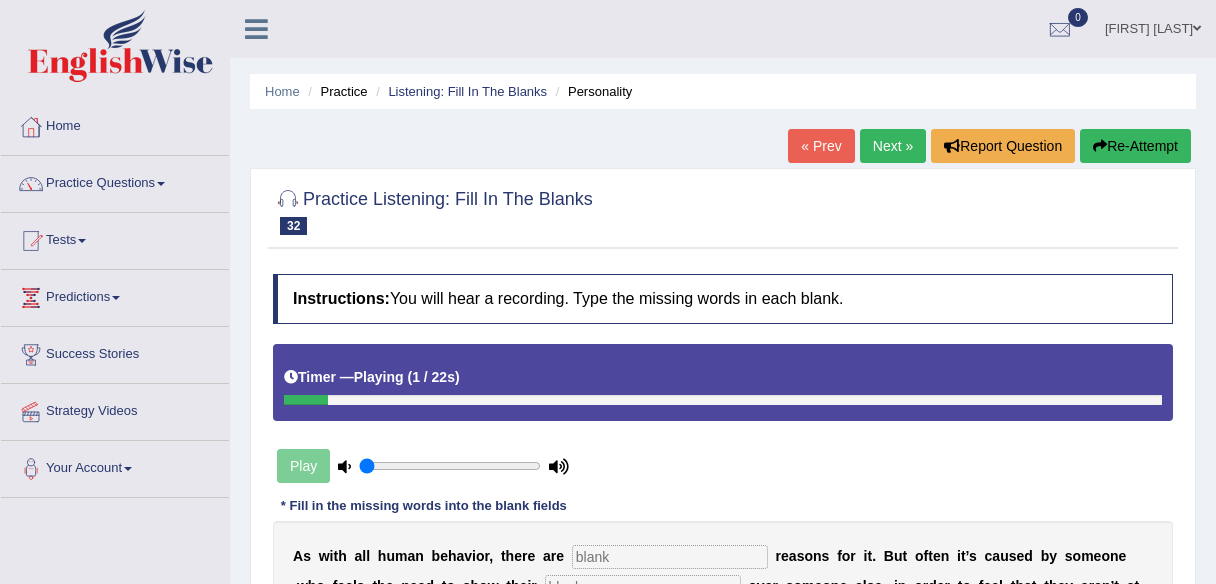 scroll, scrollTop: 290, scrollLeft: 0, axis: vertical 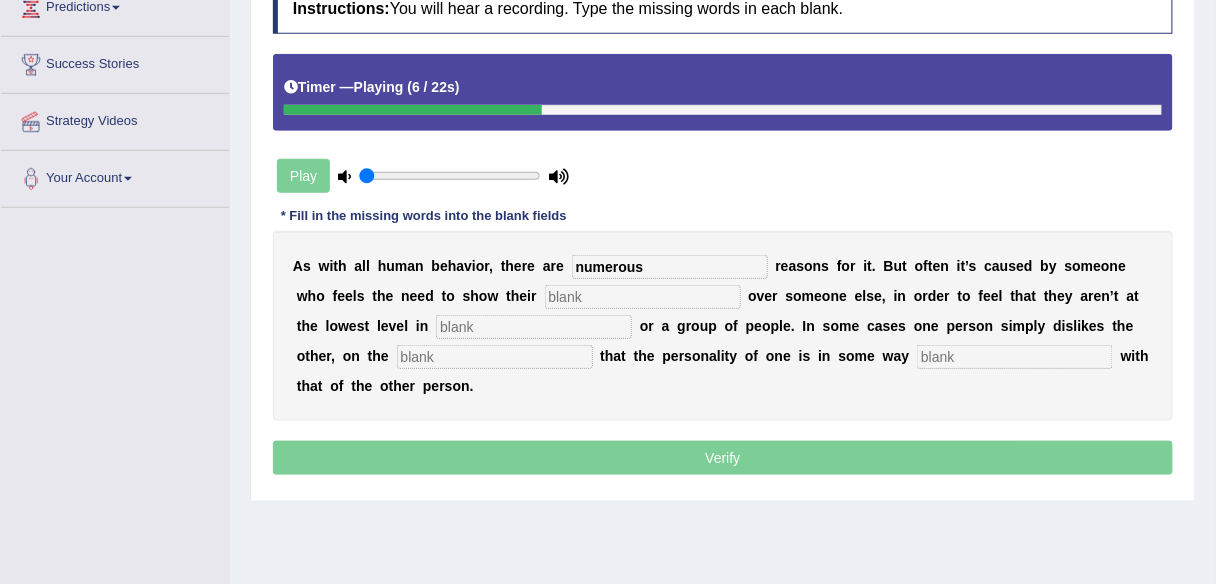 type on "numerous" 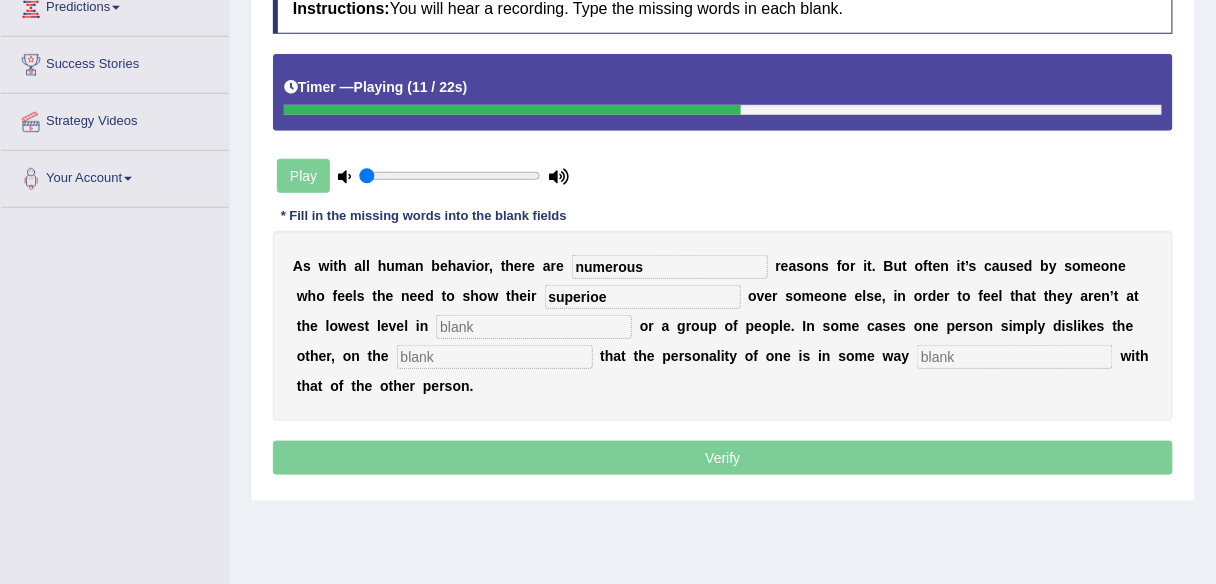 type on "superioe" 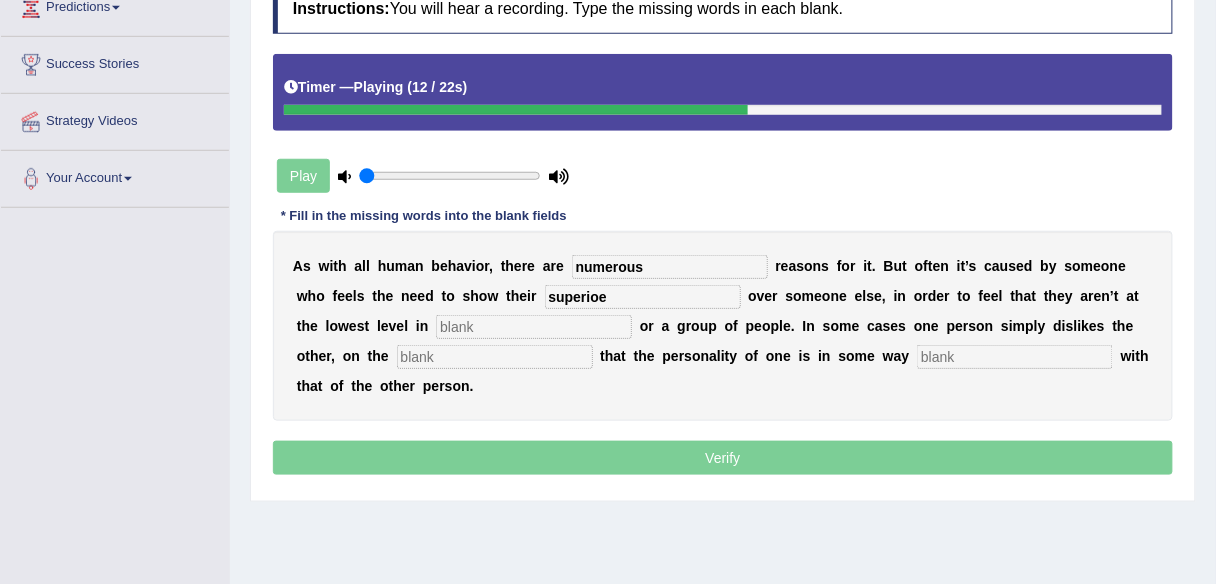 click at bounding box center [534, 327] 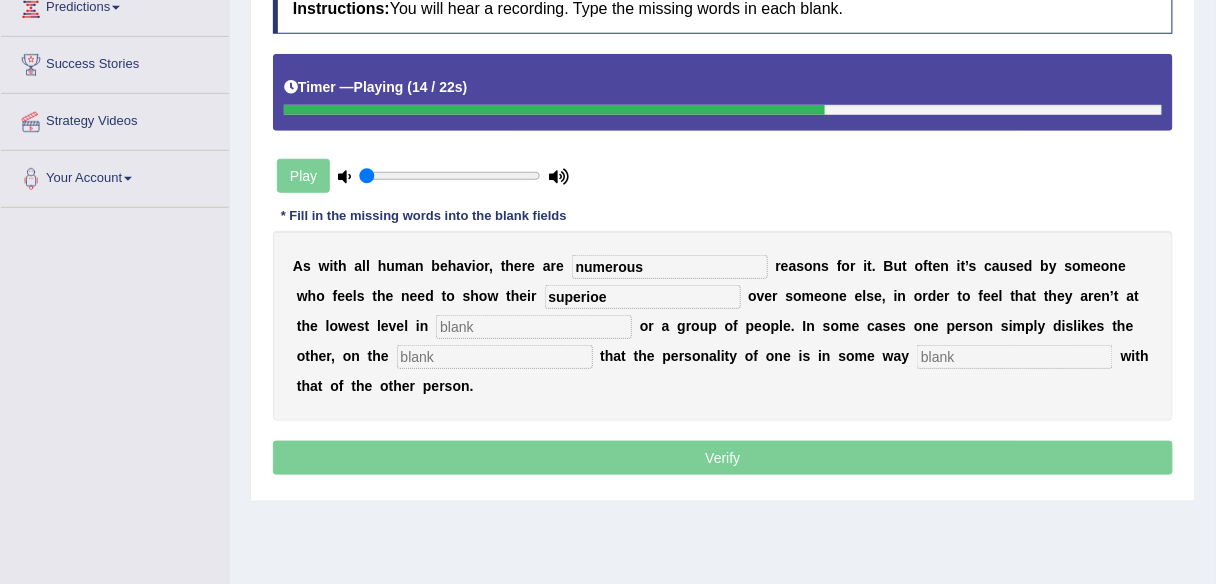 click at bounding box center (534, 327) 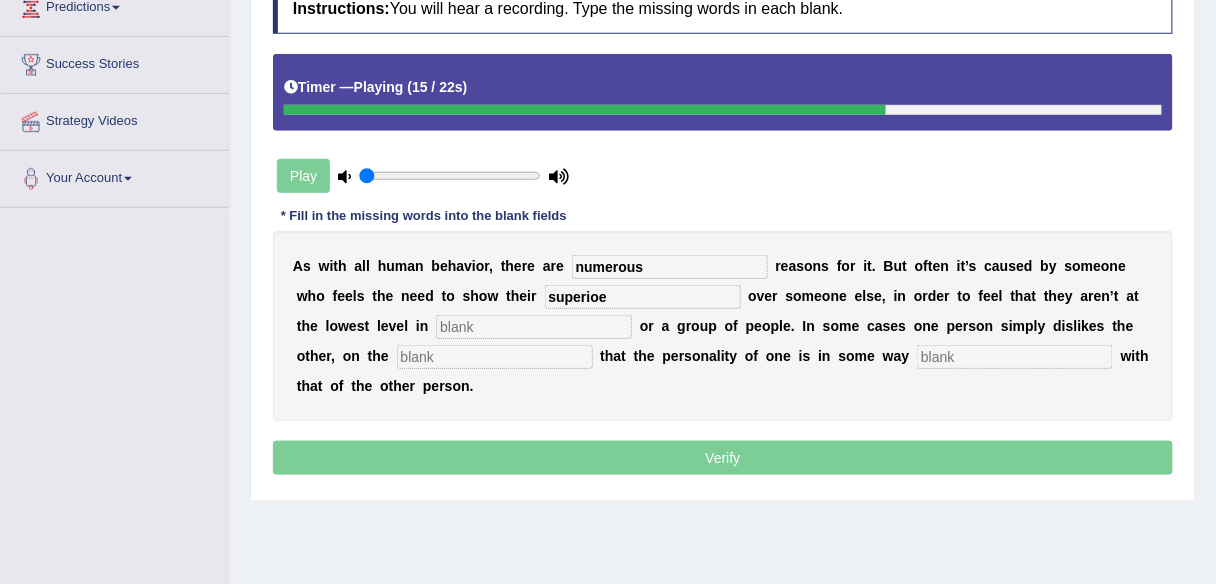 click at bounding box center (495, 357) 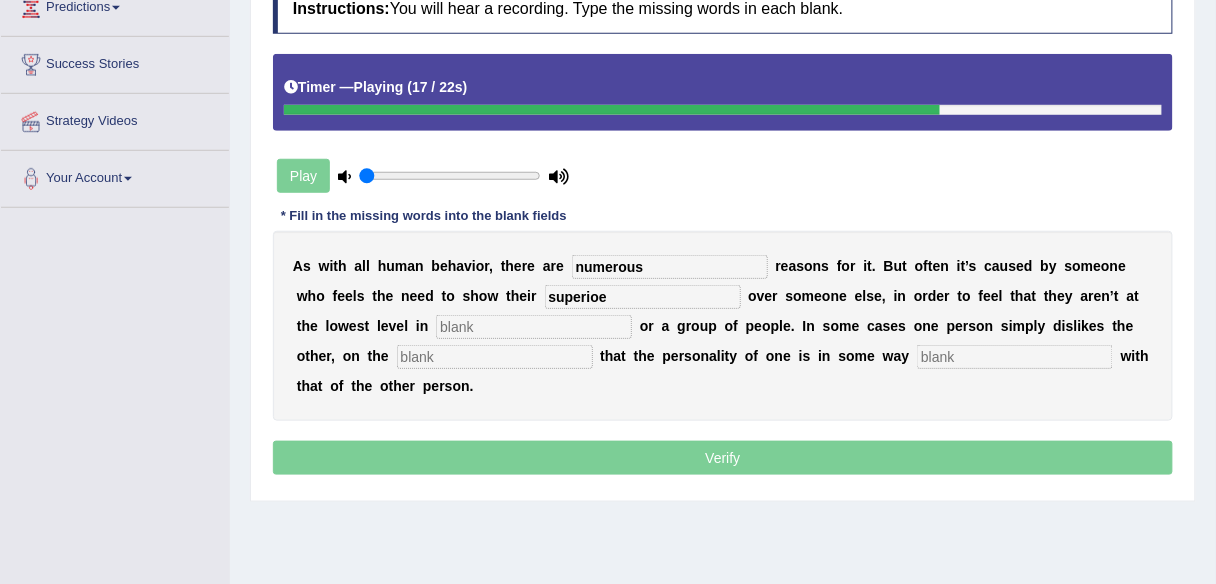 click at bounding box center [495, 357] 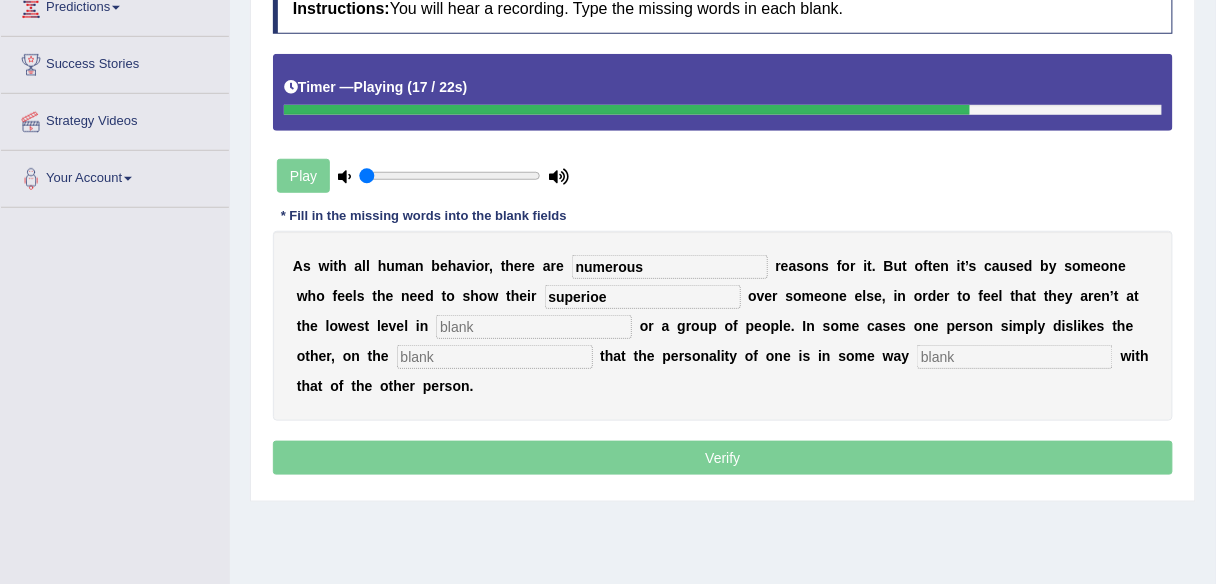 click at bounding box center (534, 327) 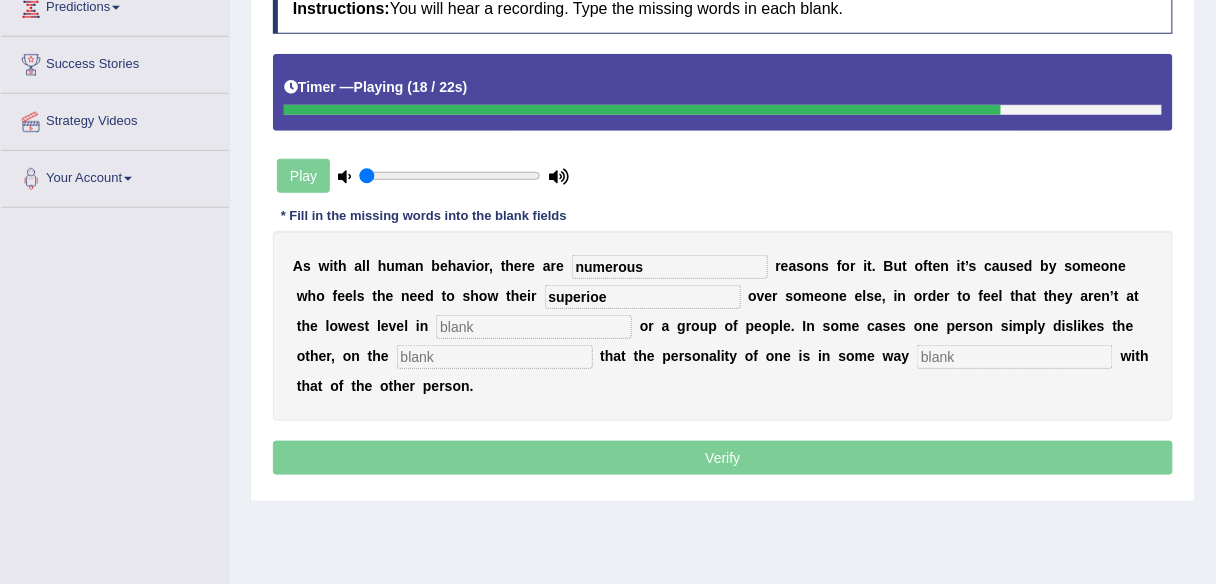 click at bounding box center [495, 357] 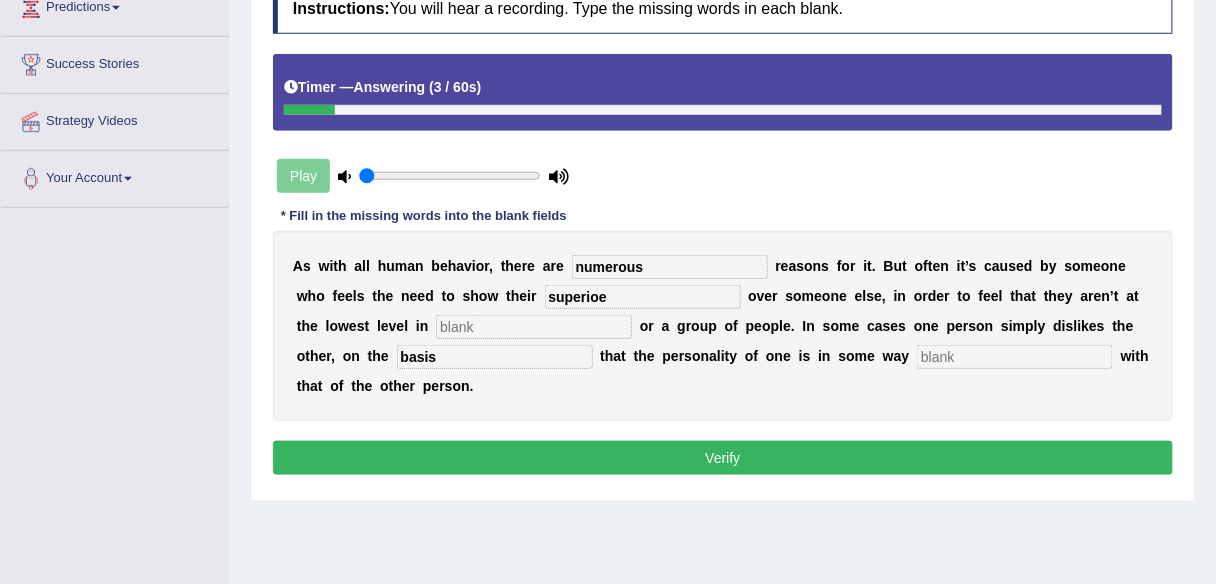 type on "basis" 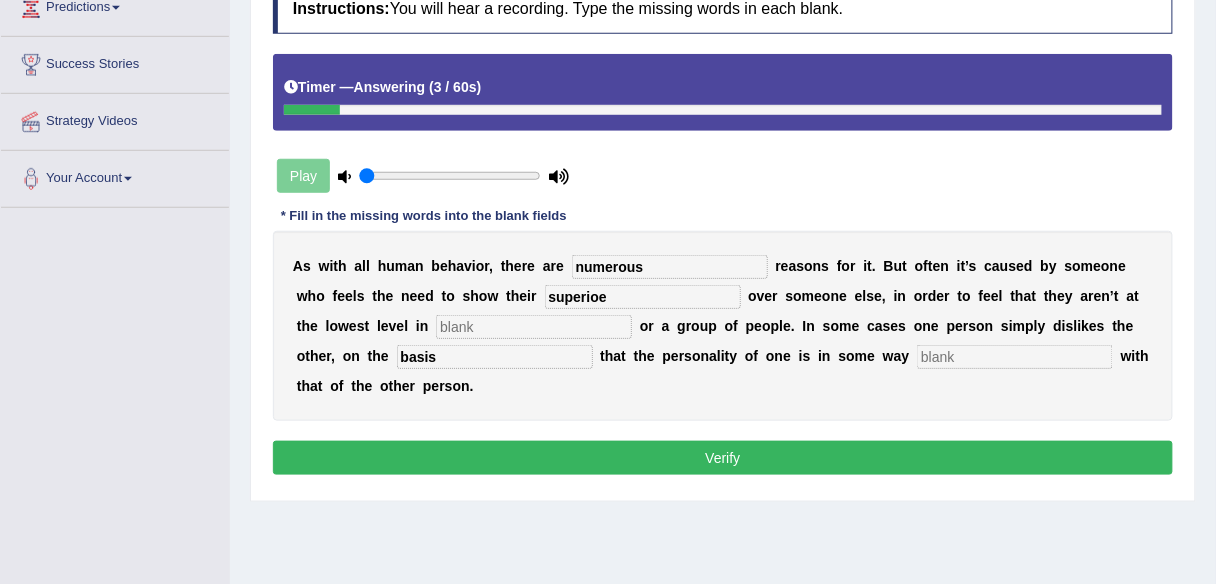 click at bounding box center [534, 327] 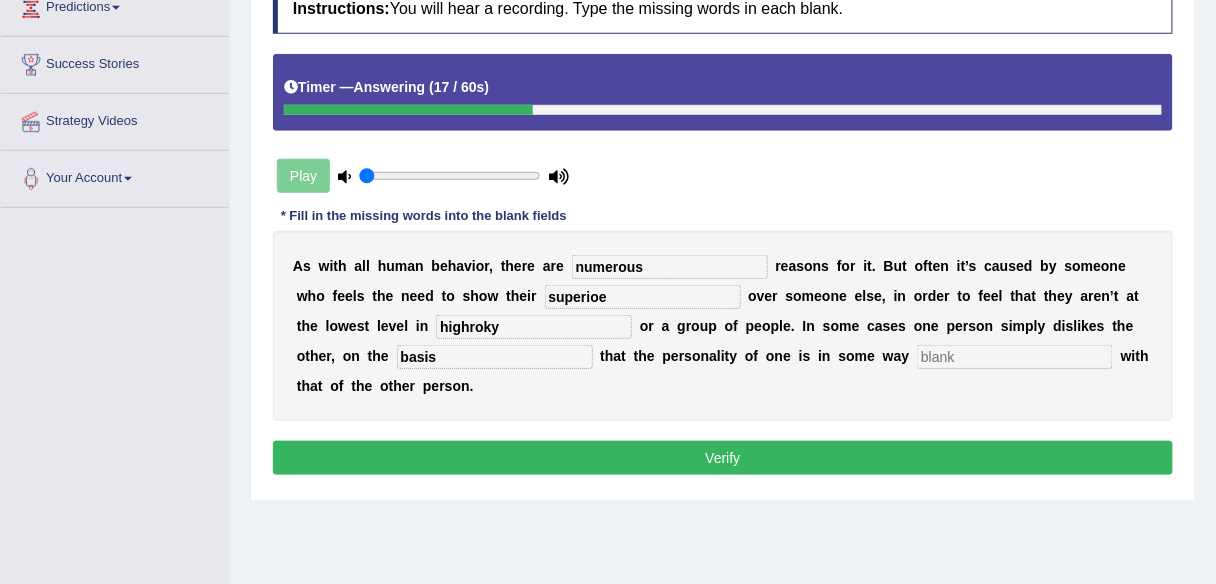 type on "highroky" 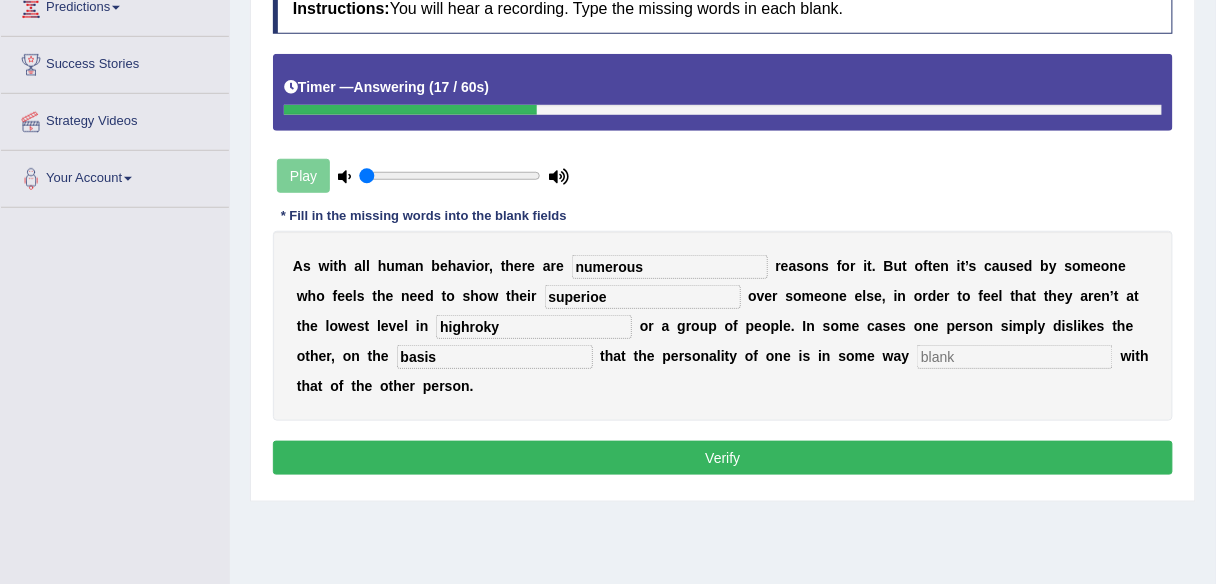 click on "Verify" at bounding box center [723, 458] 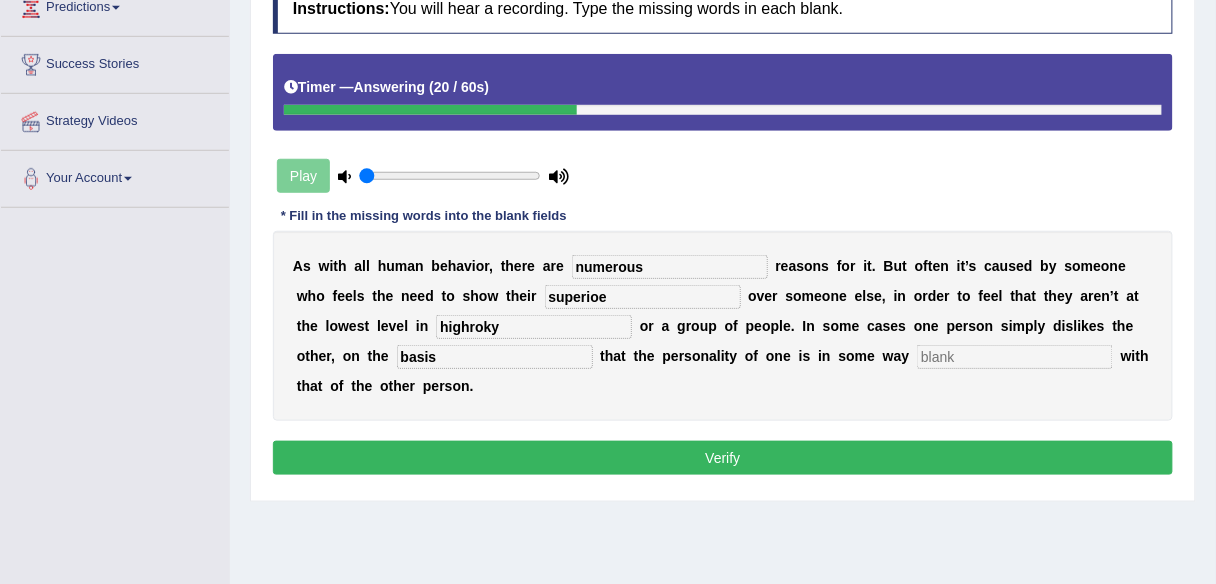 click at bounding box center (1015, 357) 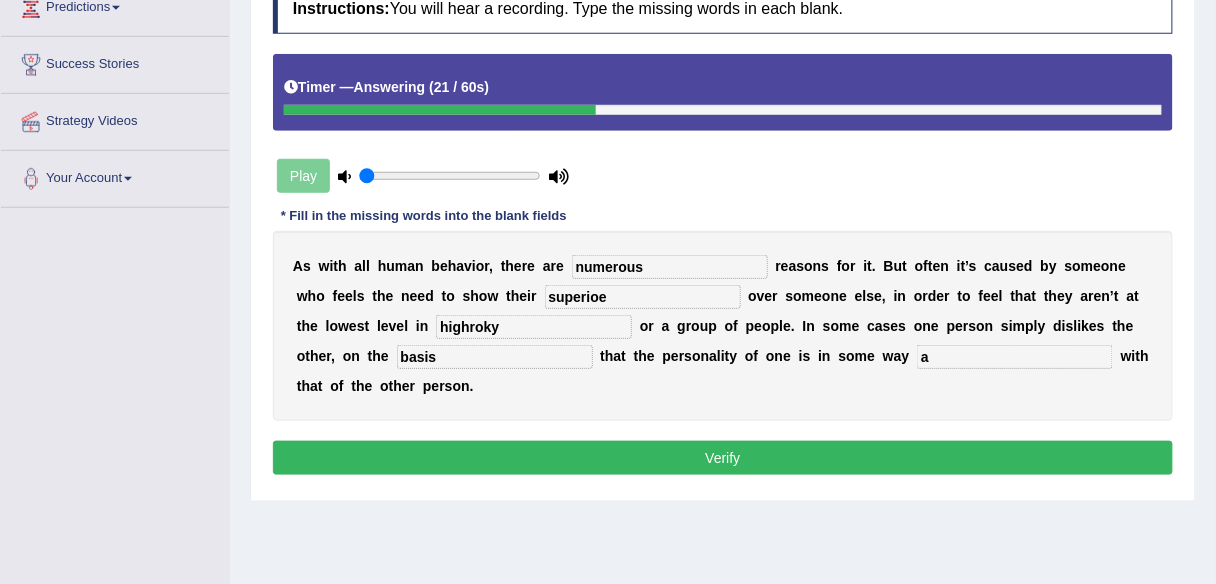 type on "a" 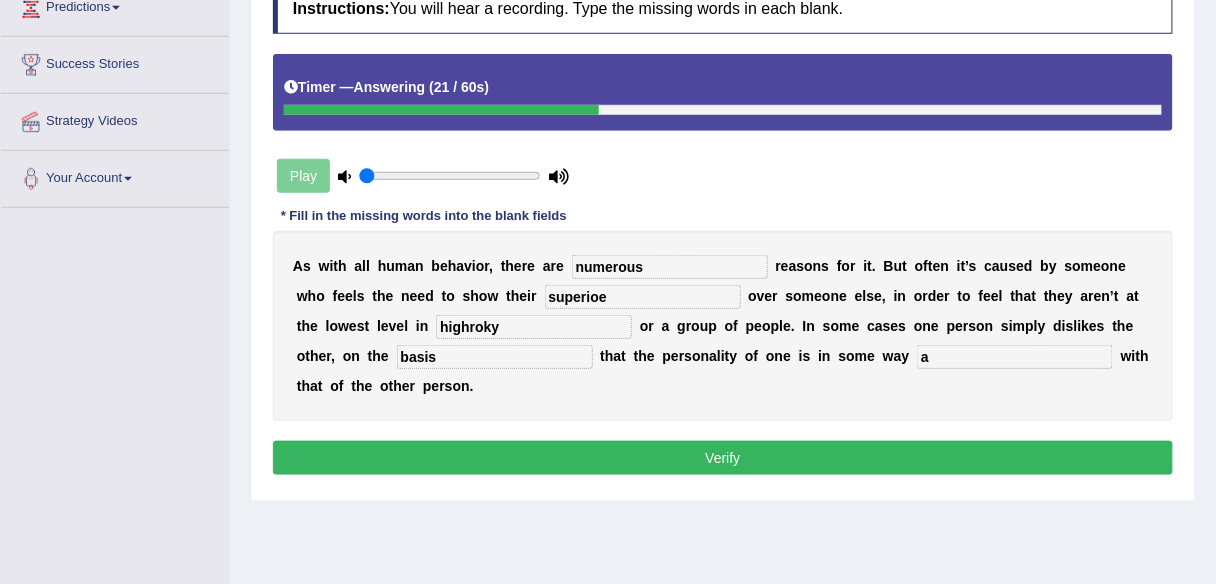 click on "superioe" at bounding box center (643, 297) 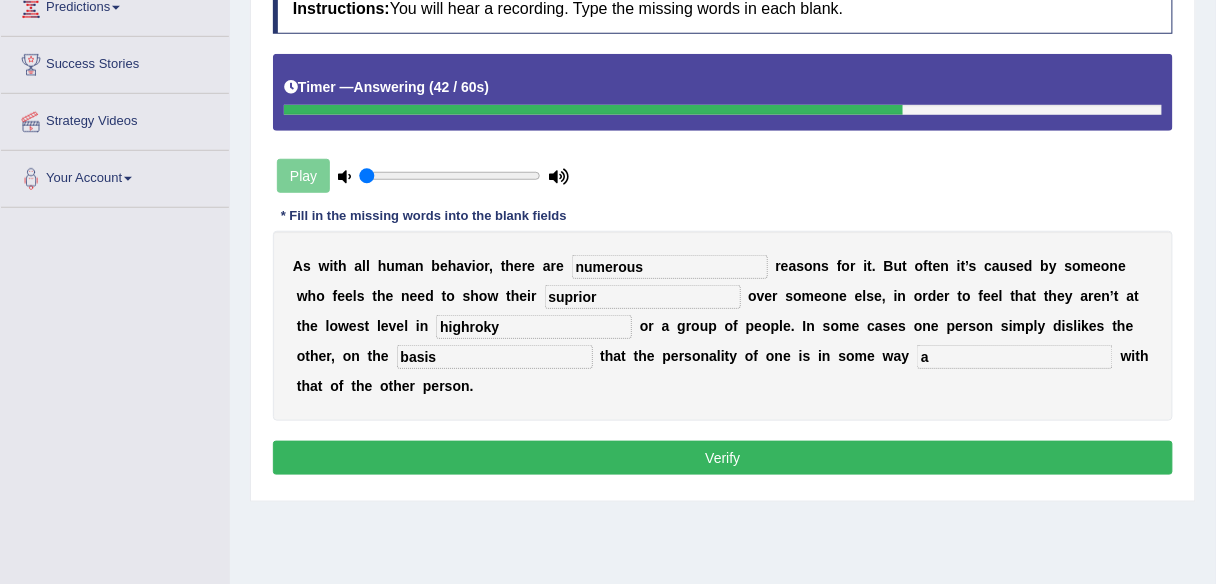 type on "suprior" 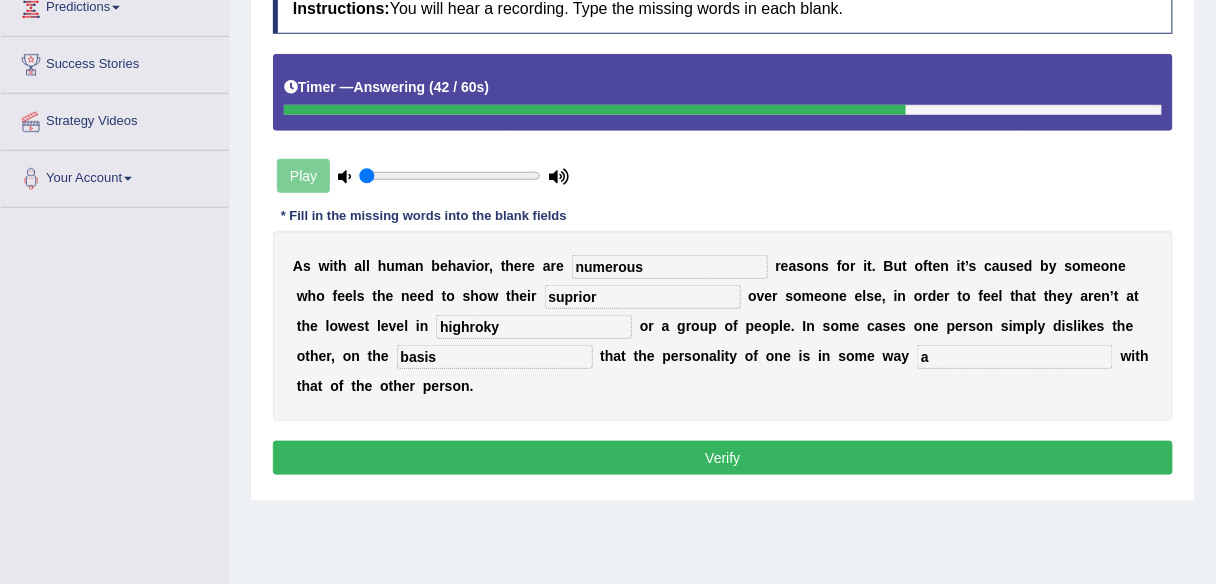 click on "Verify" at bounding box center [723, 458] 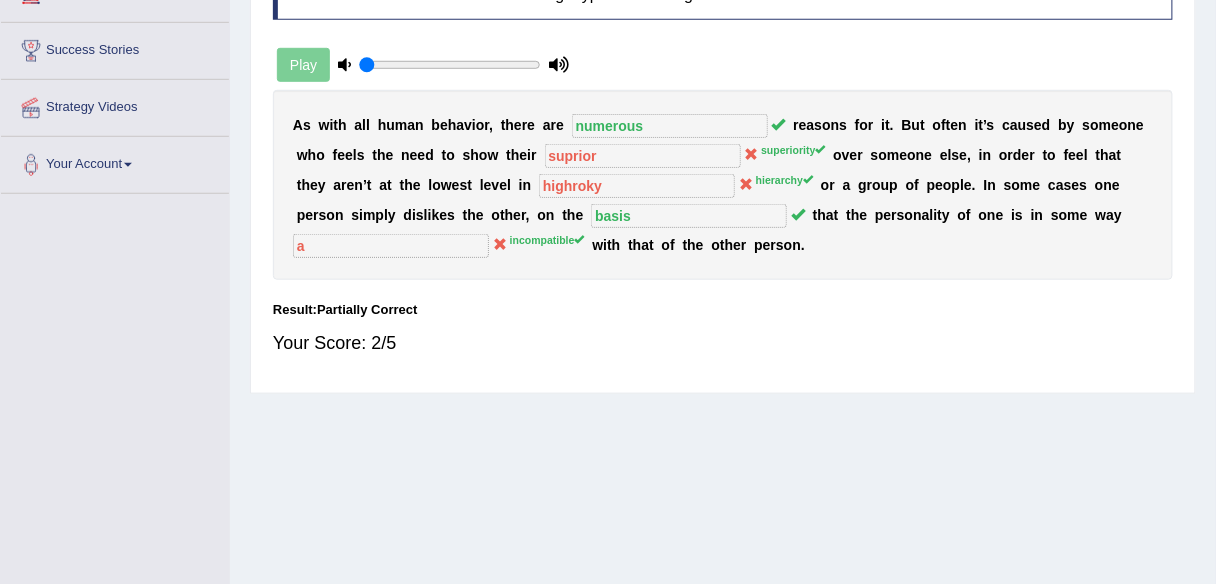scroll, scrollTop: 305, scrollLeft: 0, axis: vertical 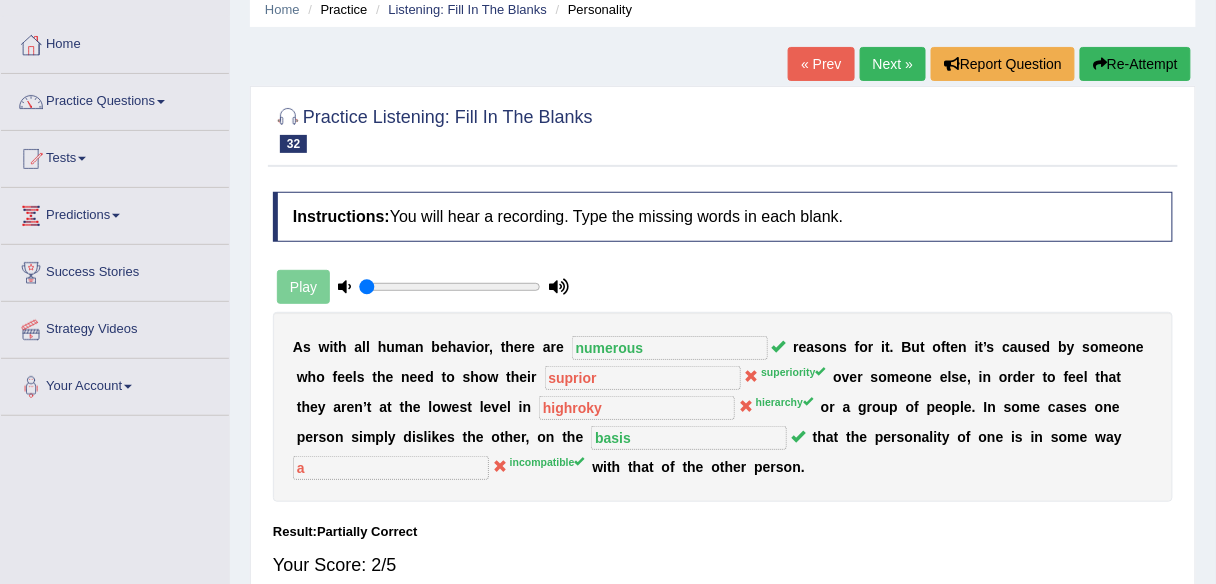 click on "Re-Attempt" at bounding box center [1135, 64] 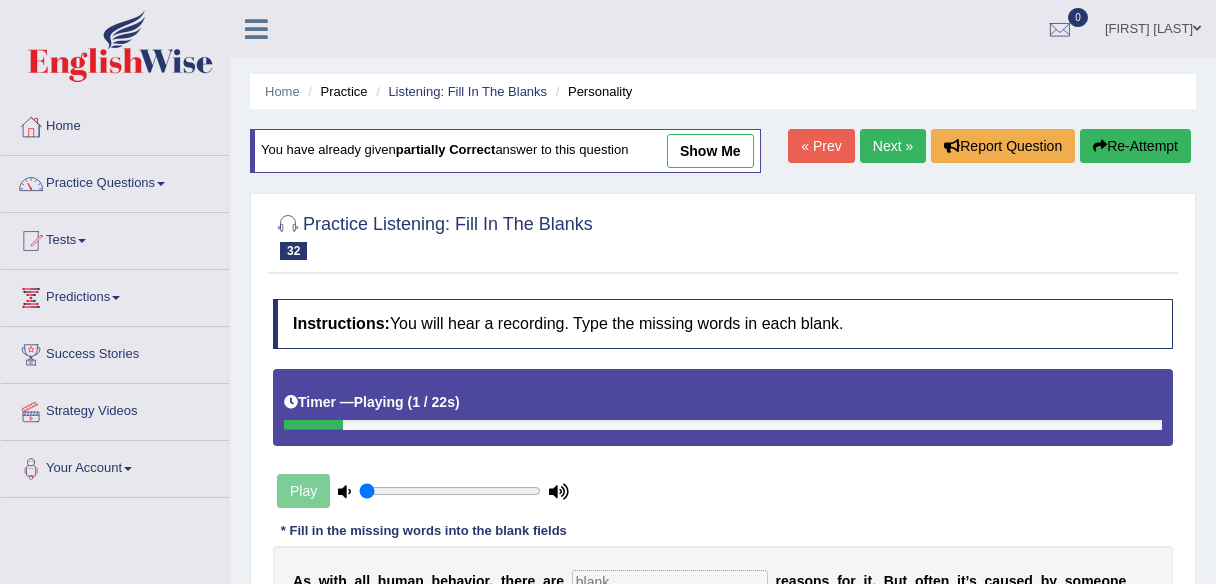 scroll, scrollTop: 302, scrollLeft: 0, axis: vertical 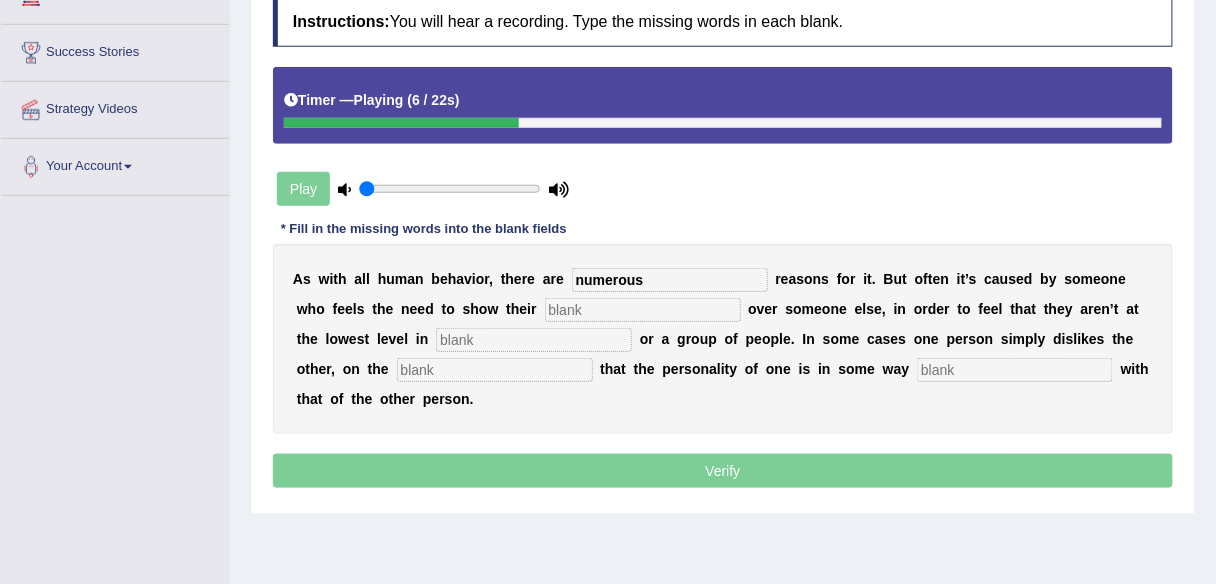 type on "numerous" 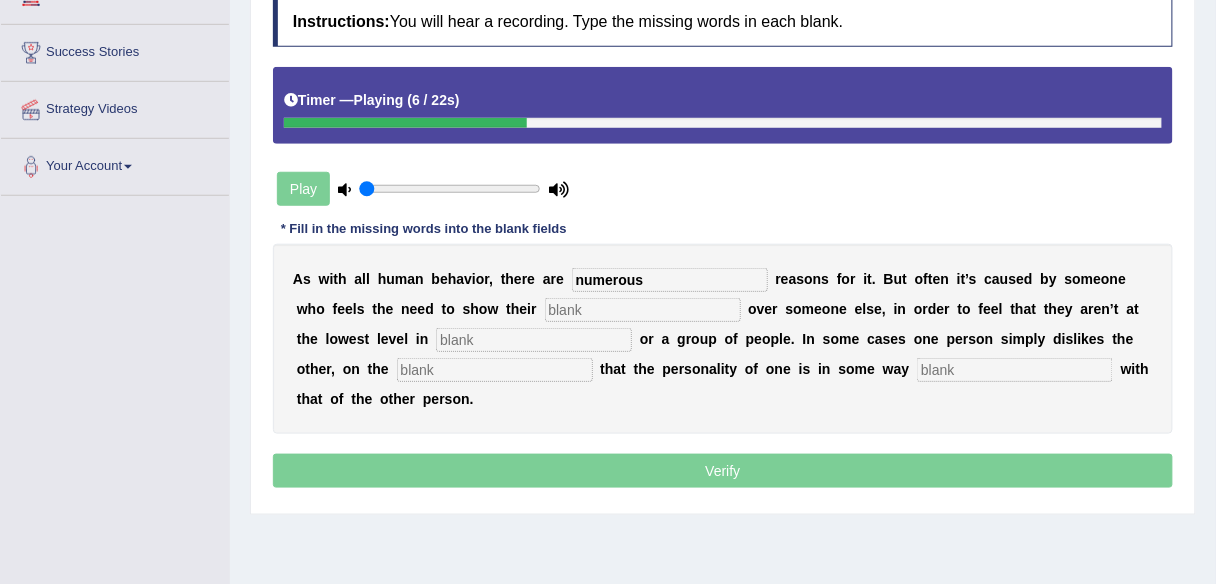 click at bounding box center [643, 310] 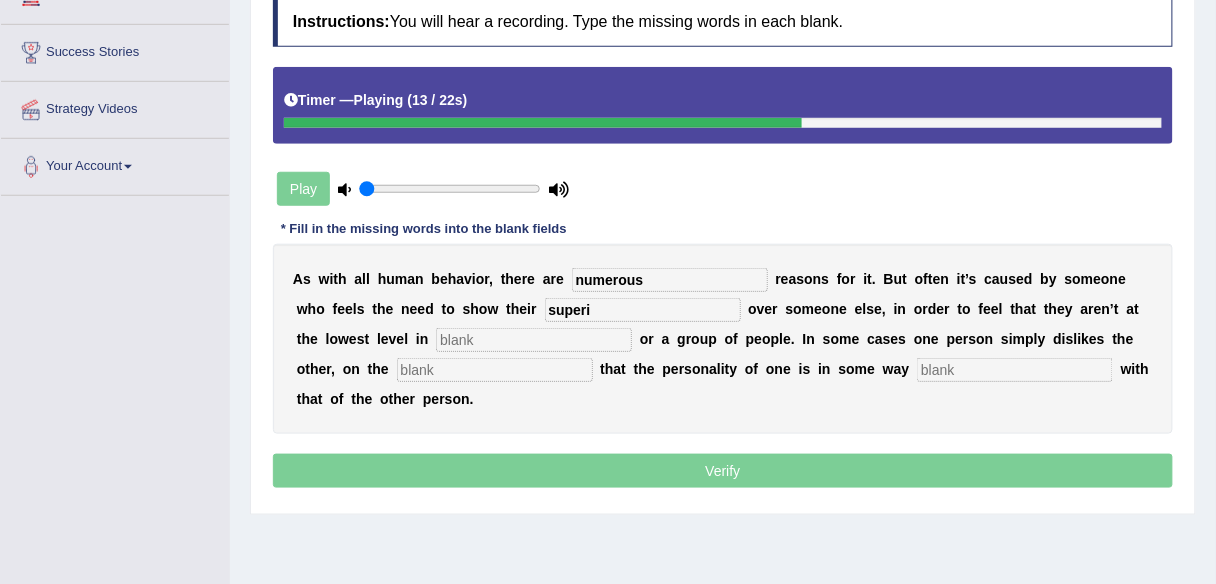 type on "superi" 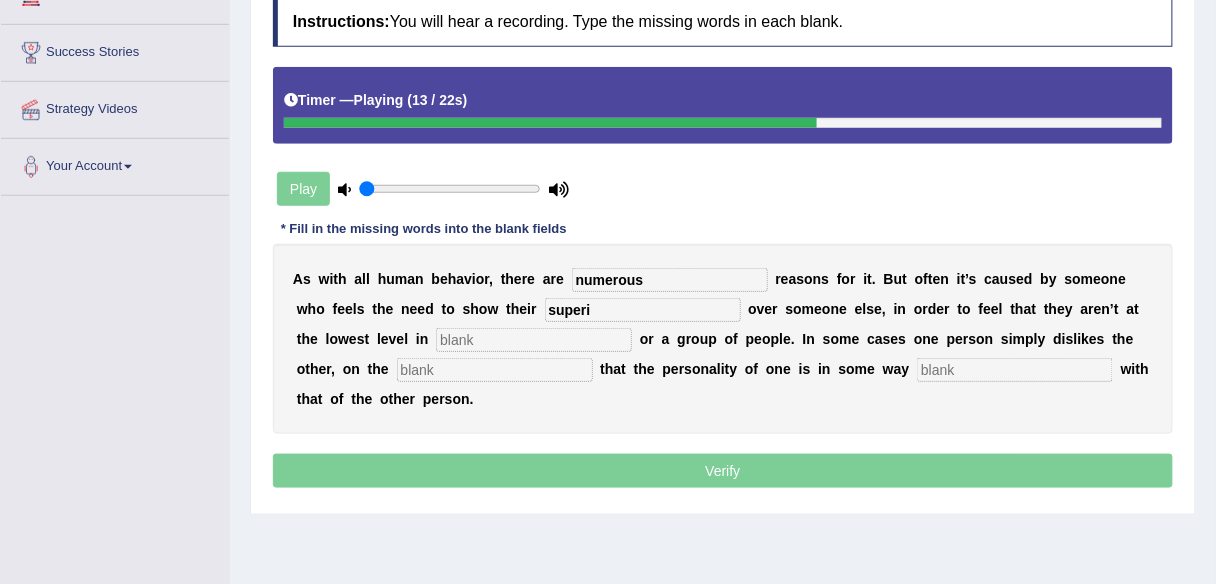 click at bounding box center (534, 340) 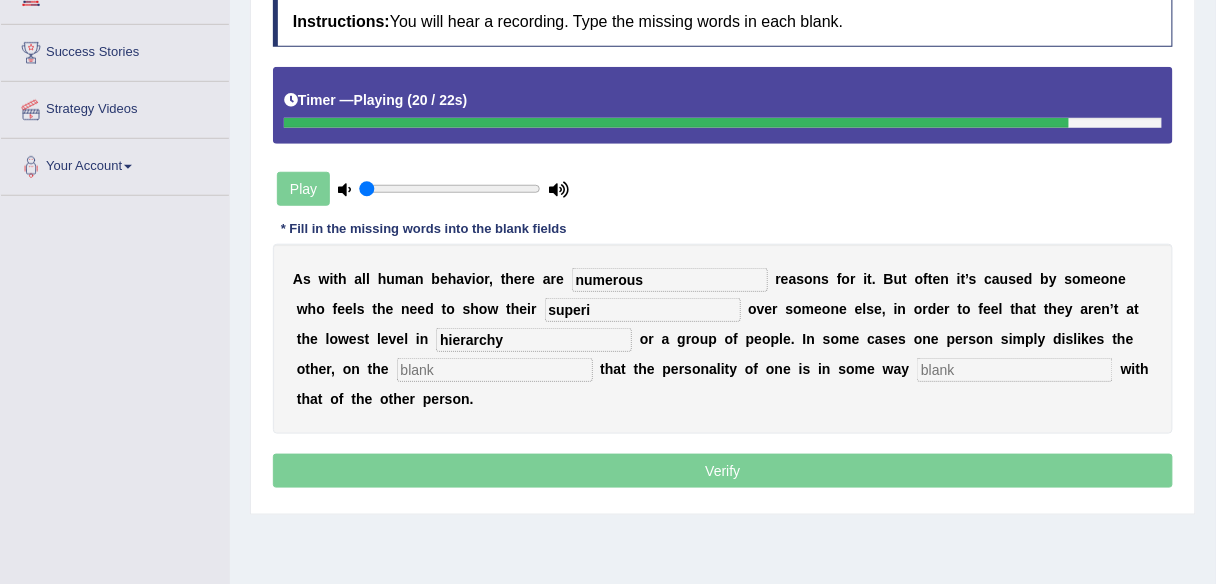 type on "hierarchy" 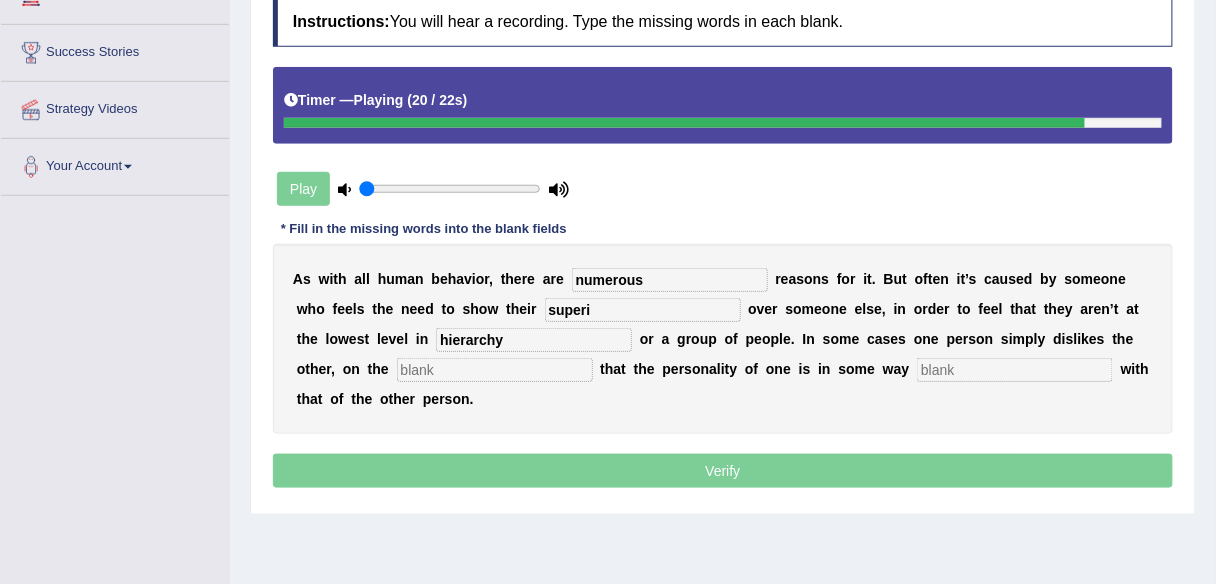 click at bounding box center [495, 370] 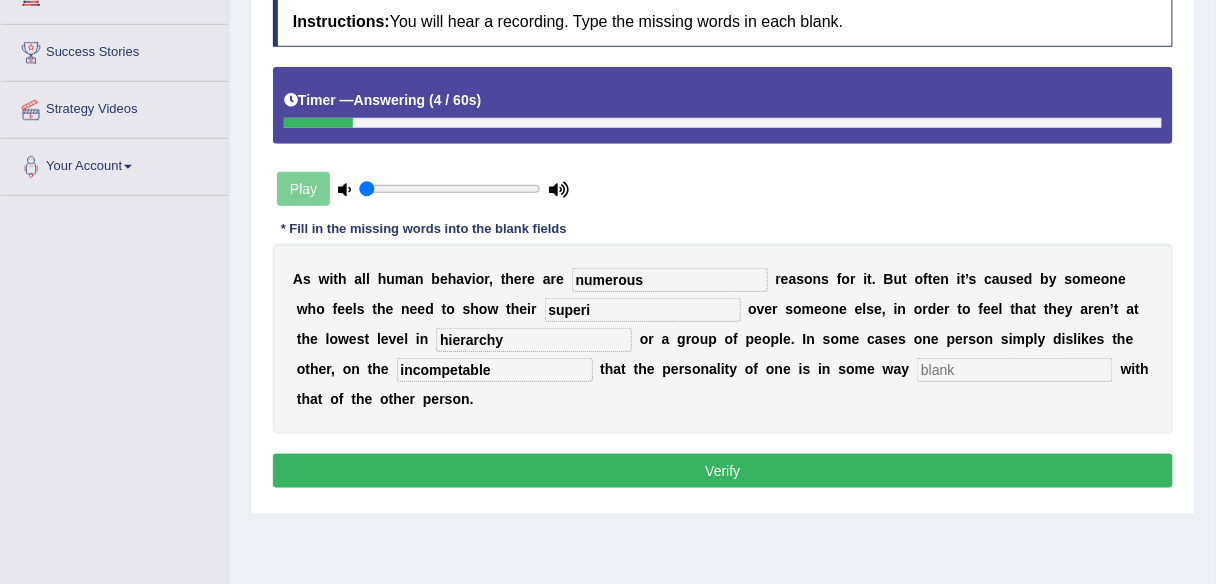 type on "incompetable" 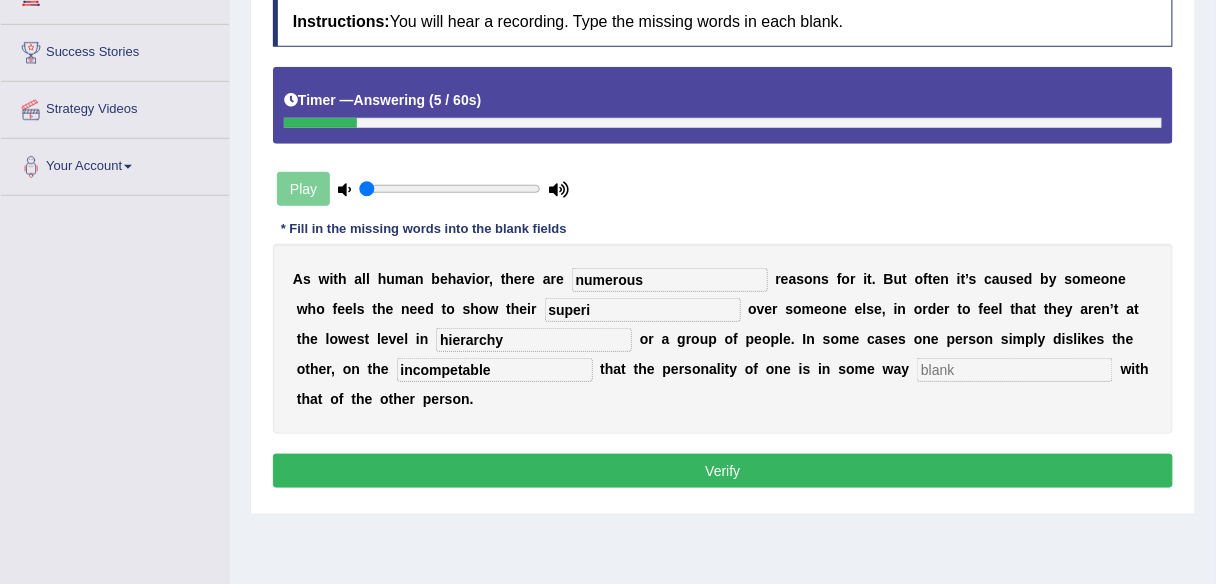 click on "superi" at bounding box center (643, 310) 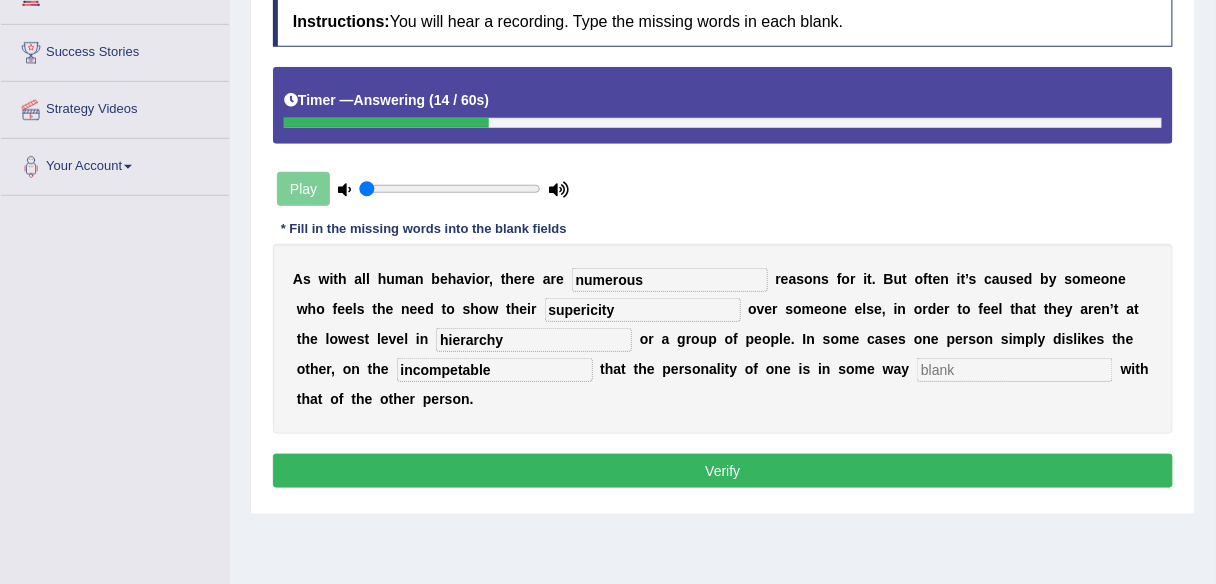 type on "supericity" 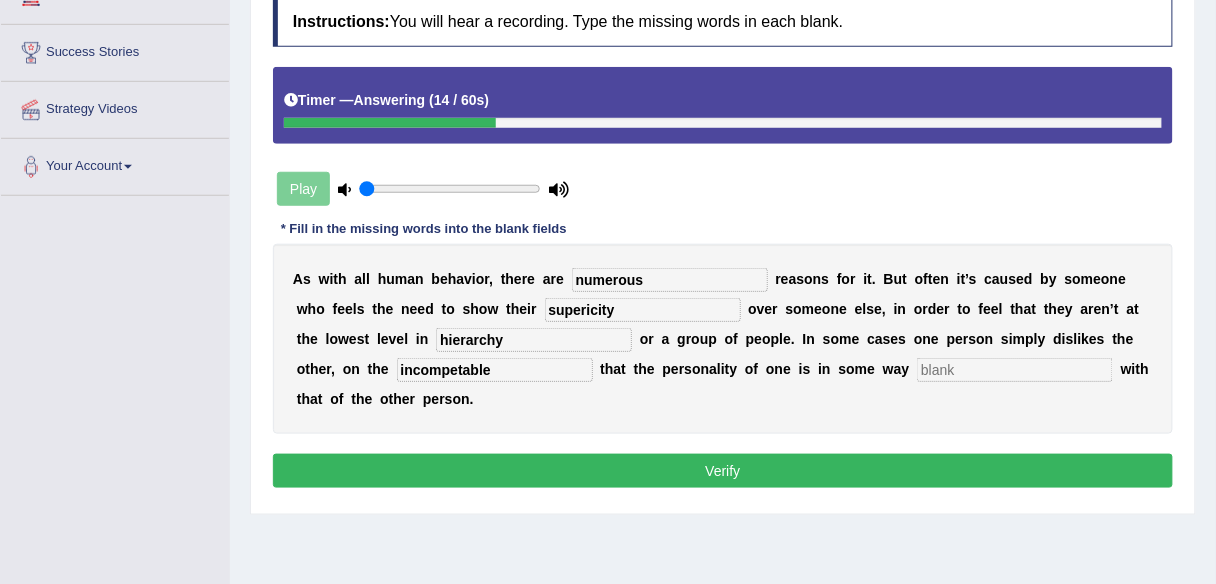 drag, startPoint x: 547, startPoint y: 362, endPoint x: 277, endPoint y: 348, distance: 270.36273 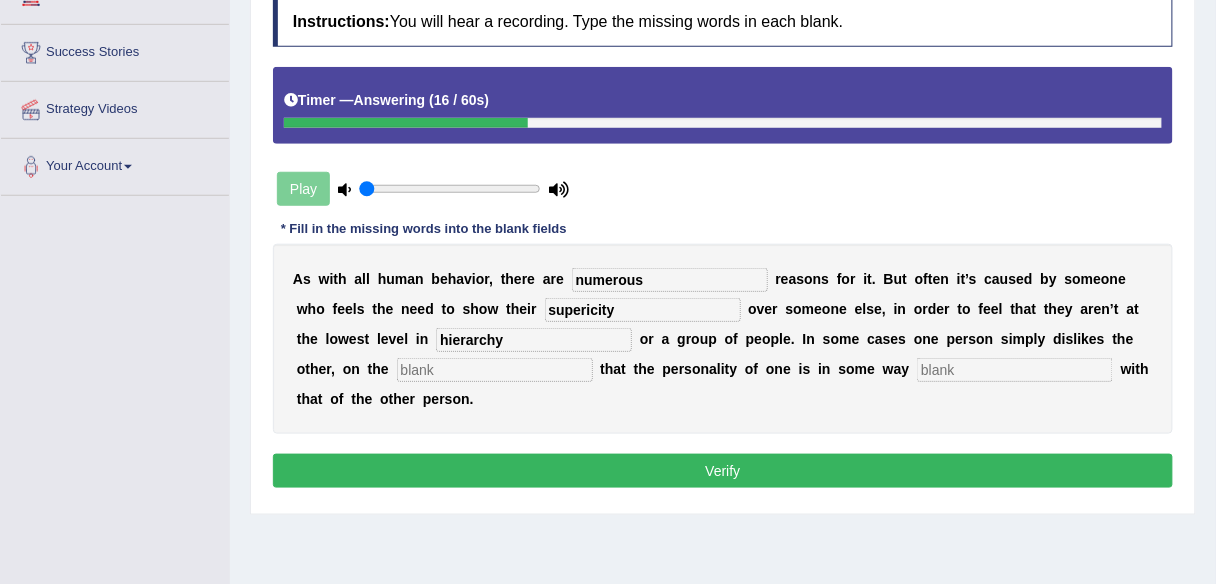 type 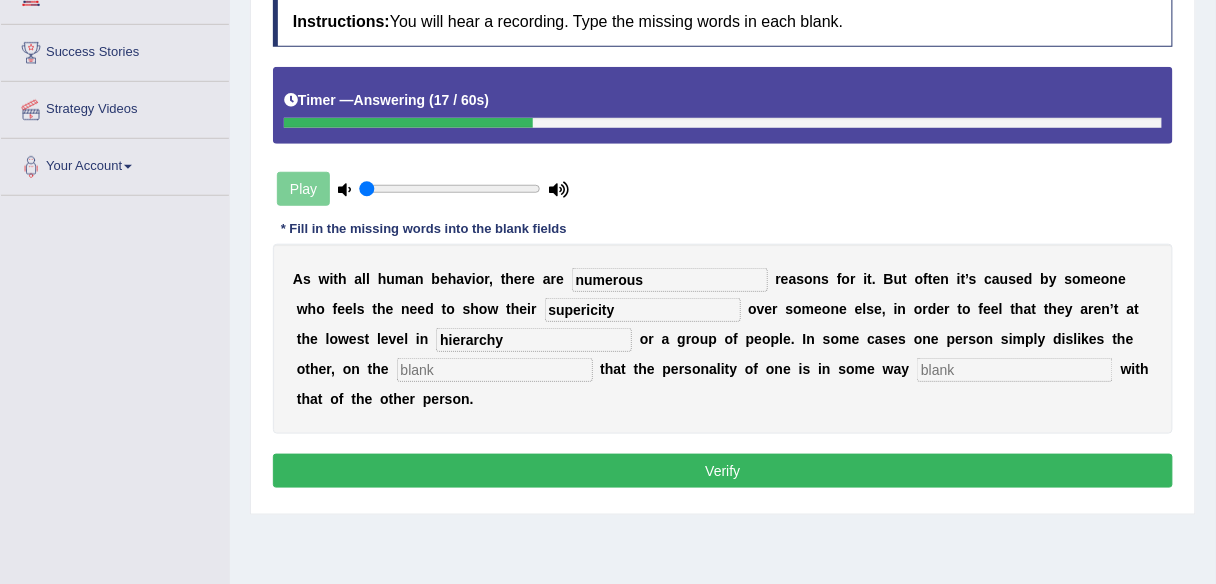 click at bounding box center (1015, 370) 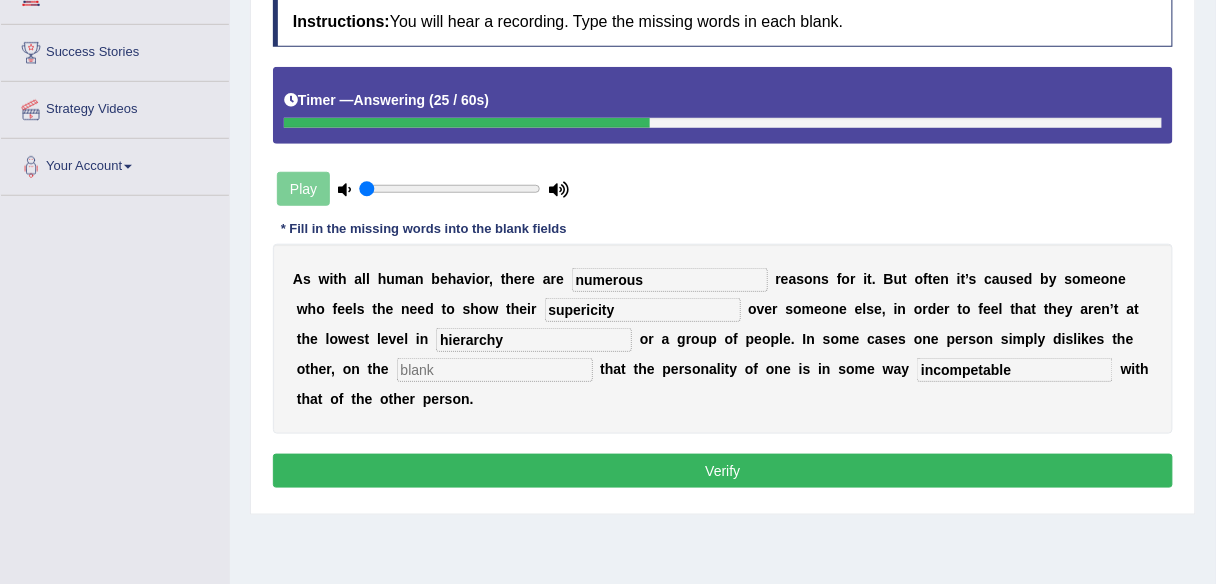 type on "incompetable" 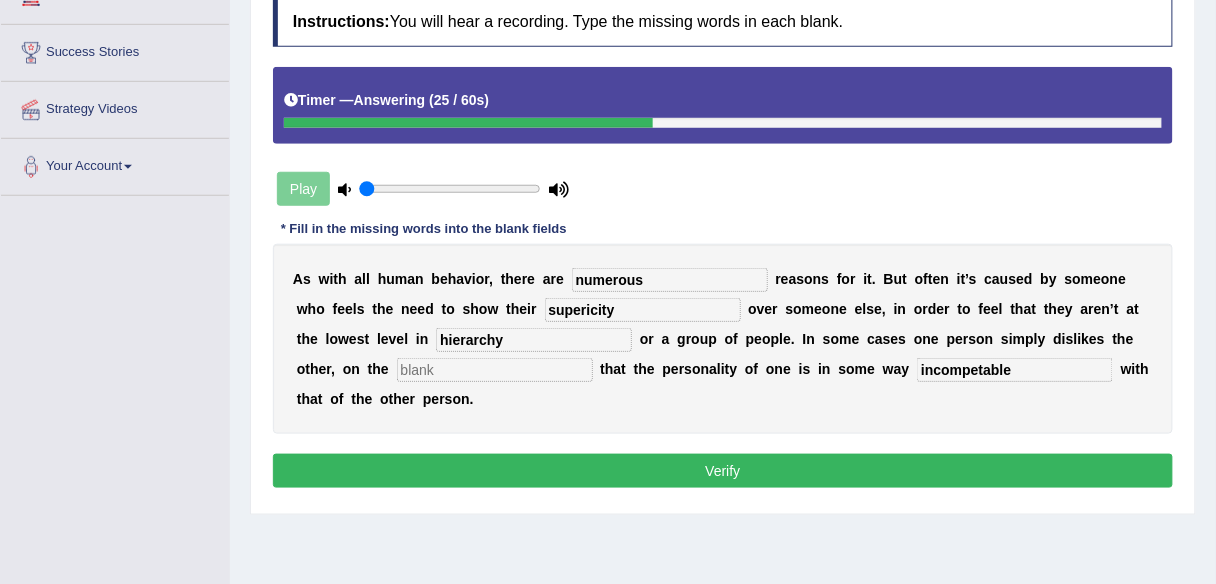 click at bounding box center [495, 370] 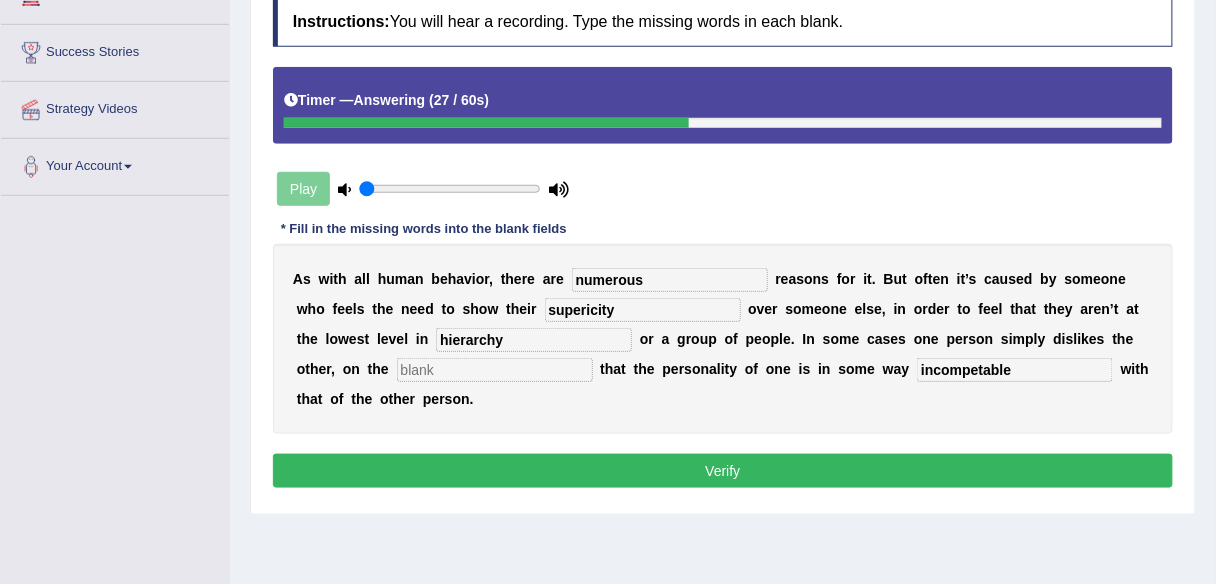 click at bounding box center [495, 370] 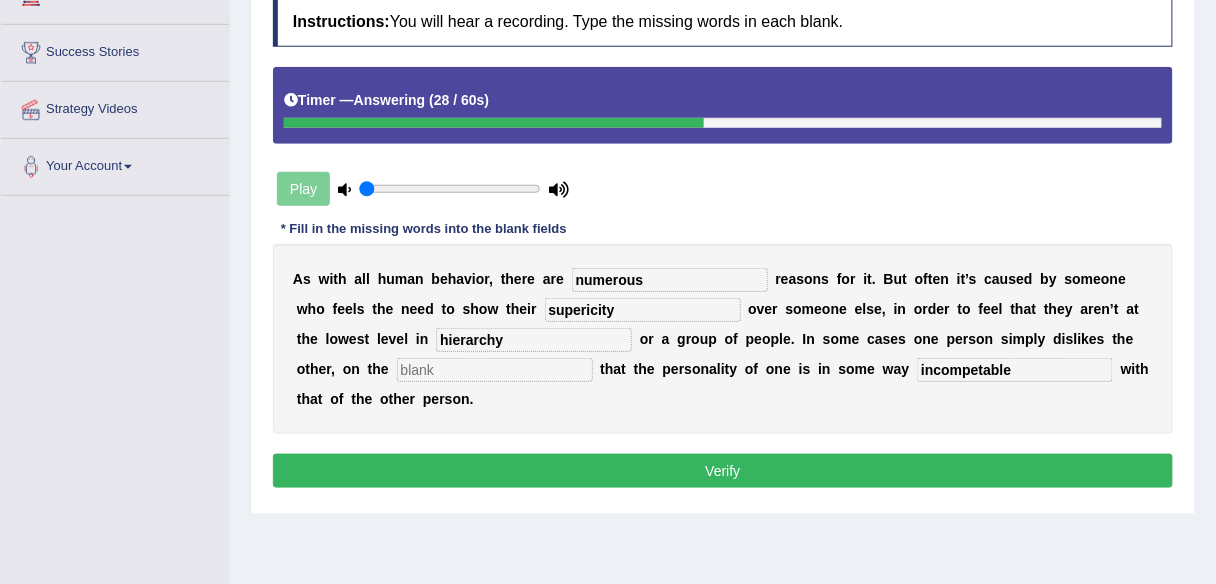 click at bounding box center (495, 370) 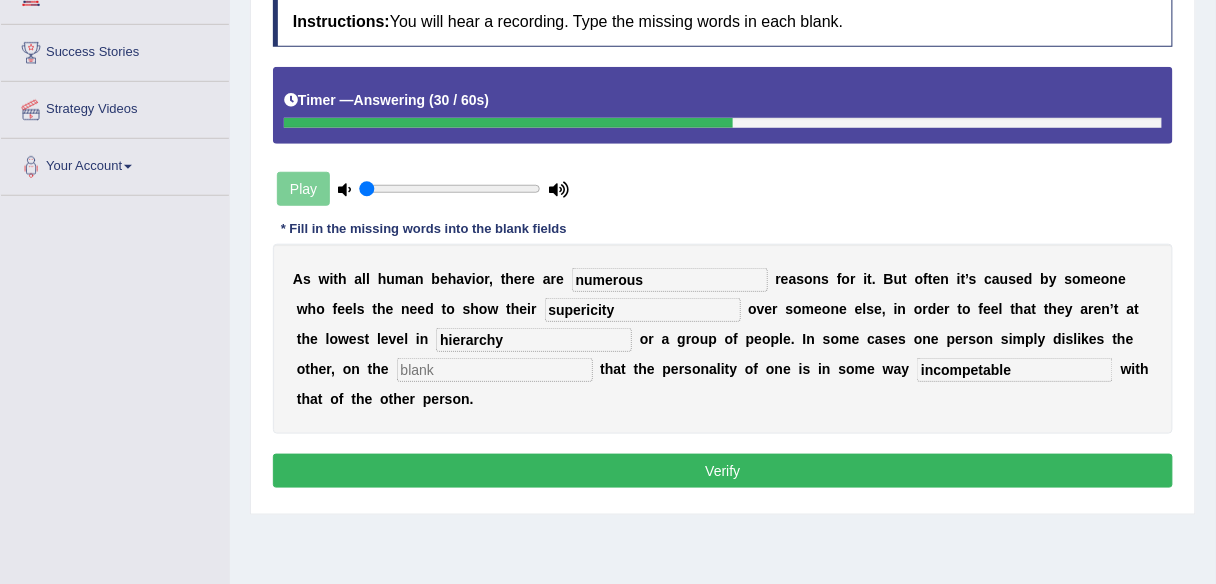 click at bounding box center [495, 370] 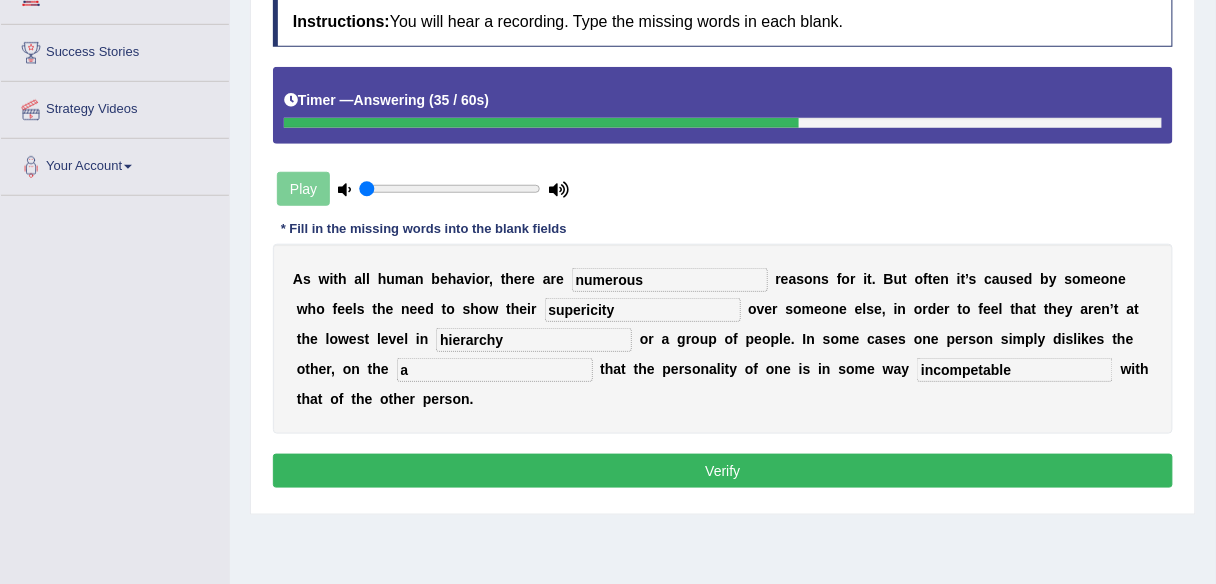 type on "a" 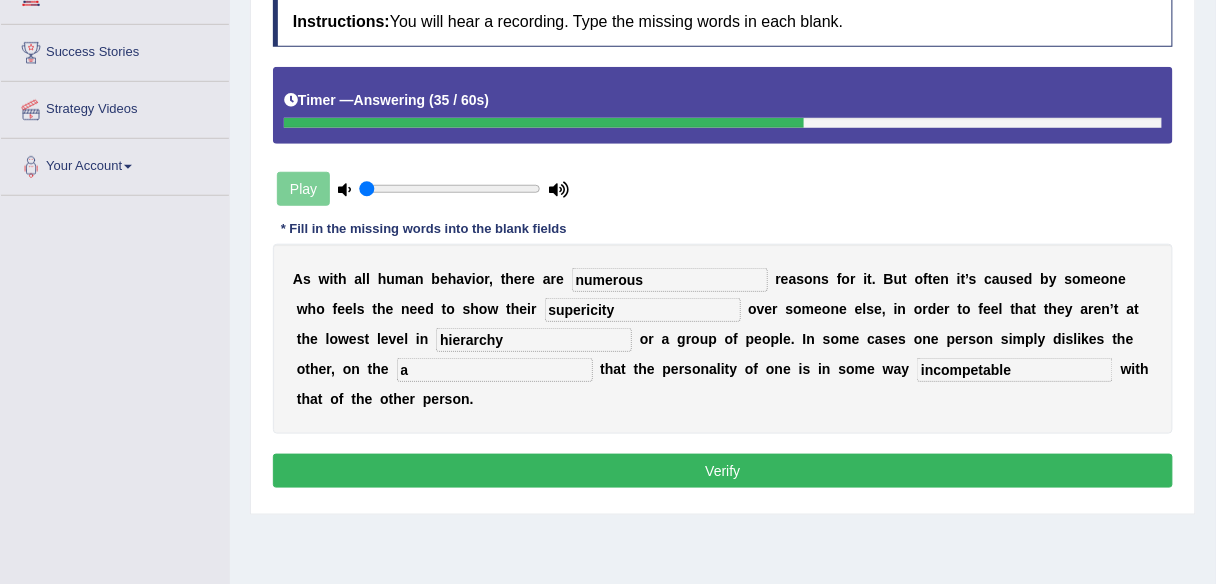 click on "Verify" at bounding box center [723, 471] 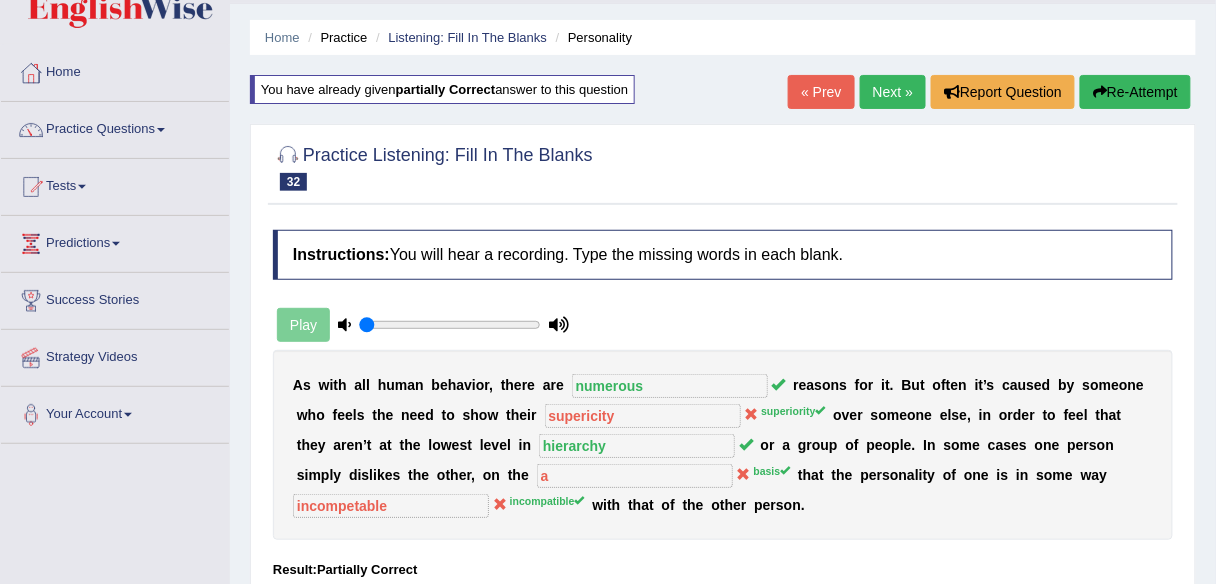 scroll, scrollTop: 53, scrollLeft: 0, axis: vertical 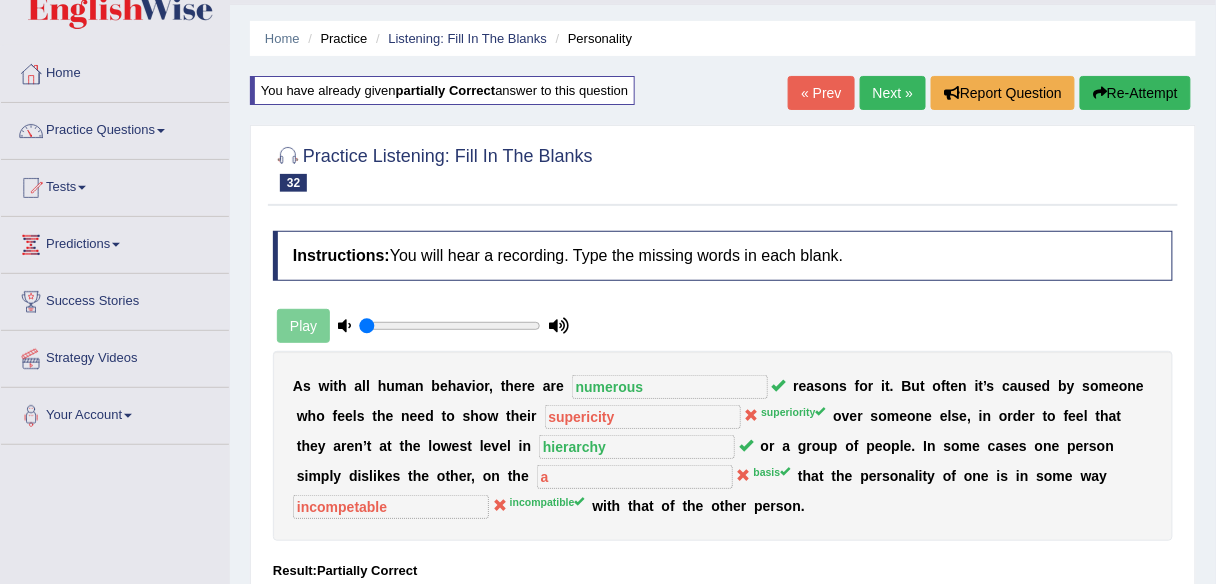 click on "Re-Attempt" at bounding box center (1135, 93) 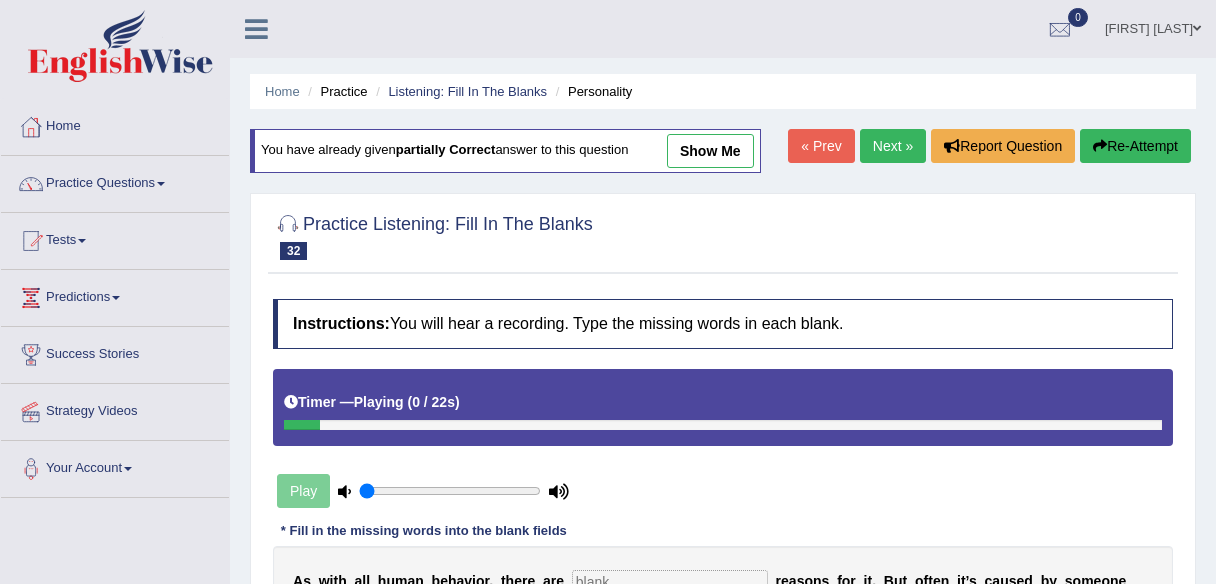 click at bounding box center [670, 582] 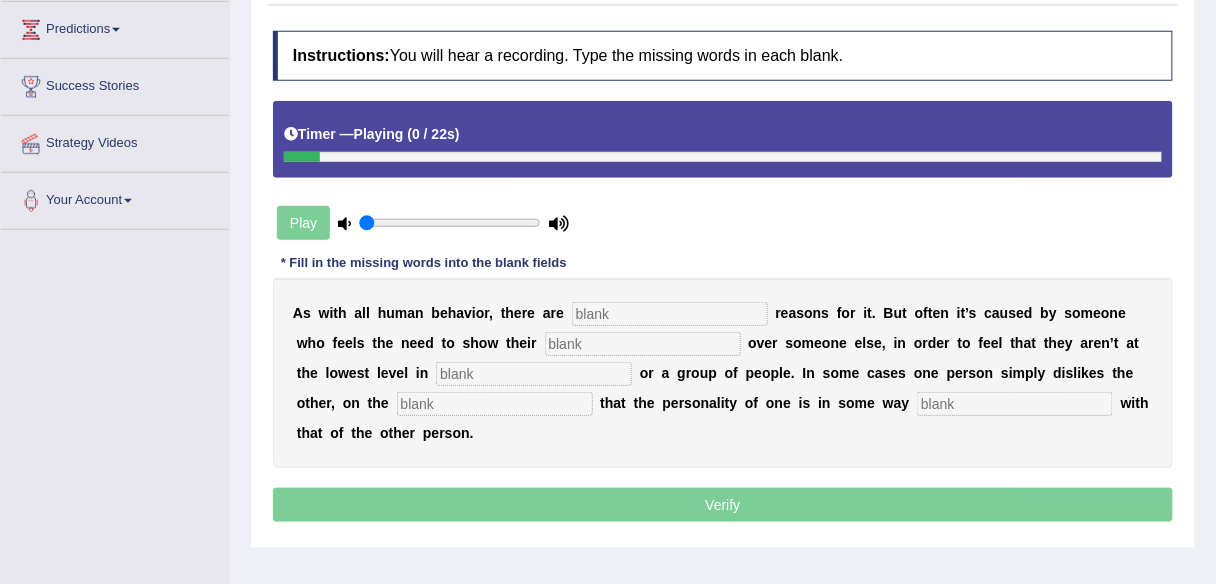 scroll, scrollTop: 0, scrollLeft: 0, axis: both 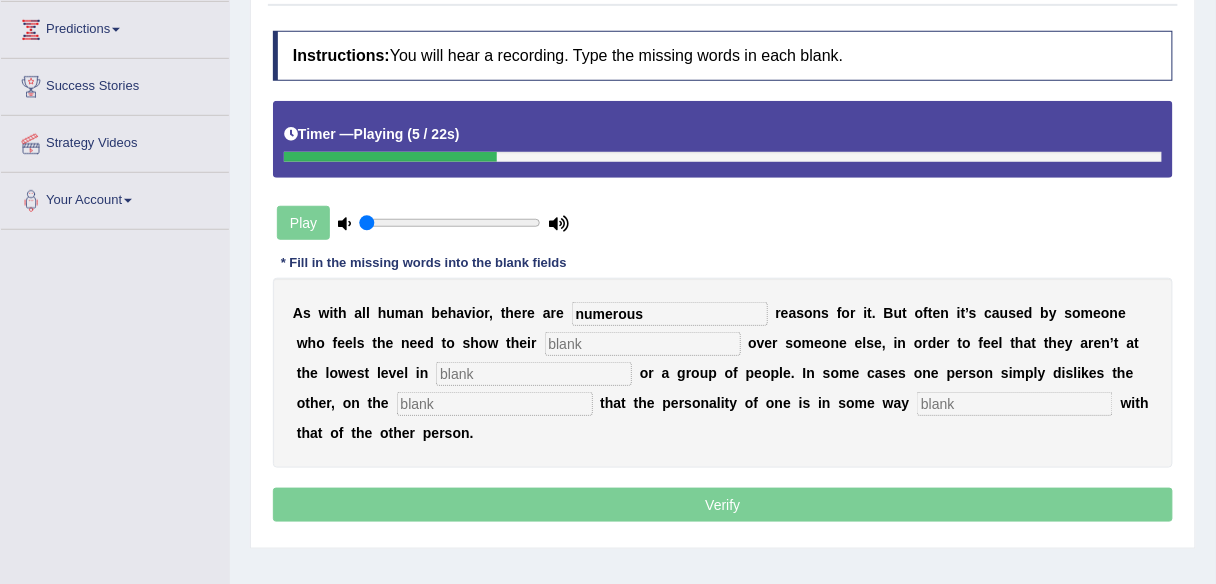 type on "numerous" 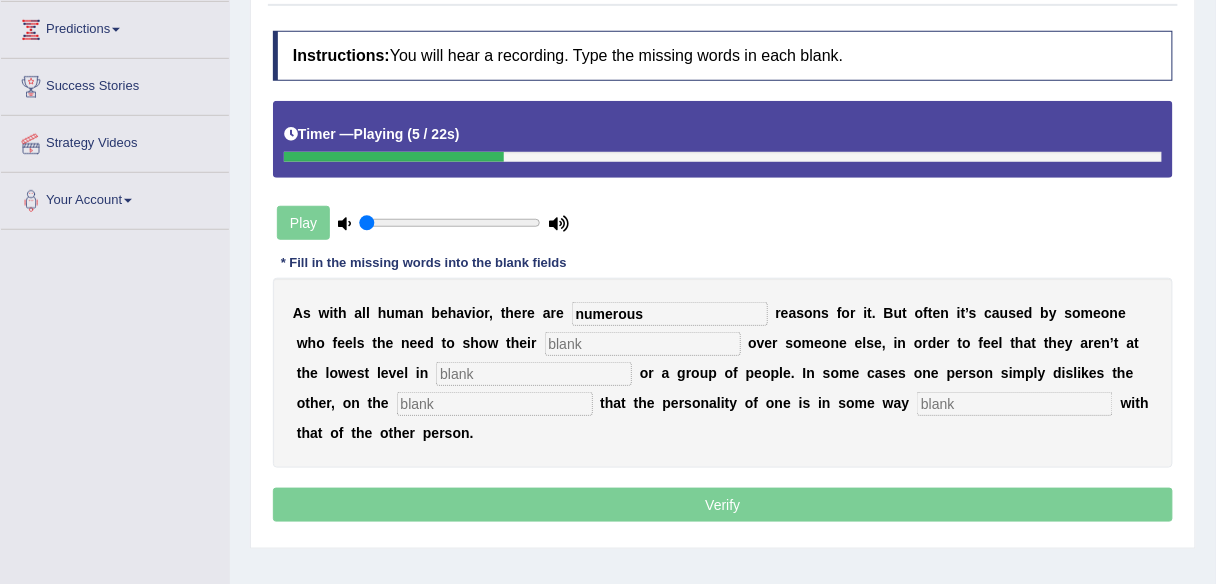 click at bounding box center [643, 344] 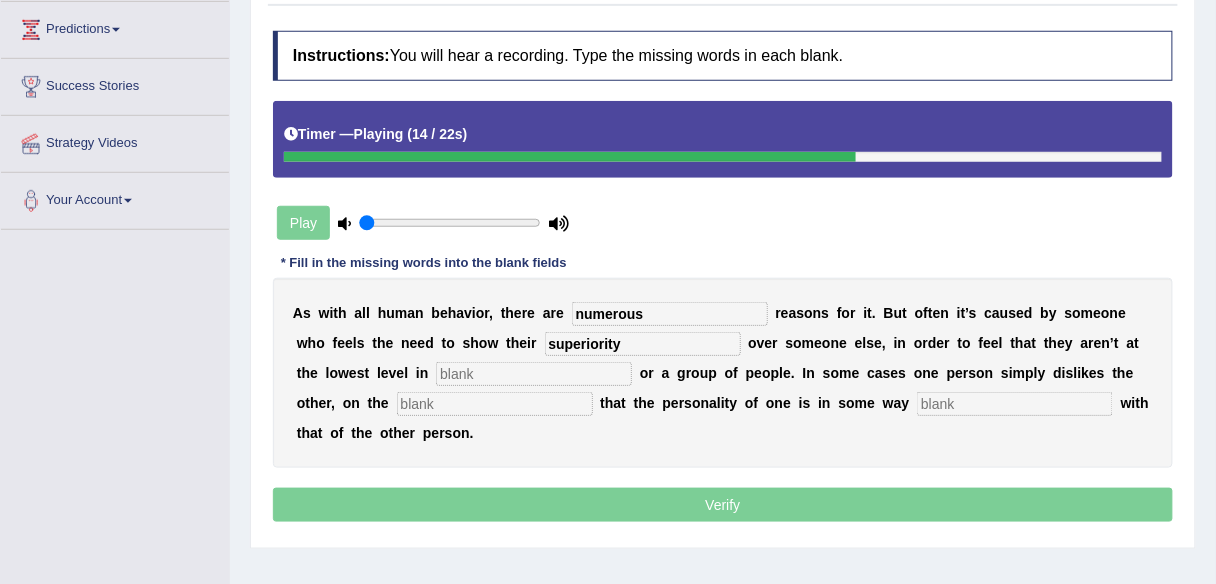 type on "superiority" 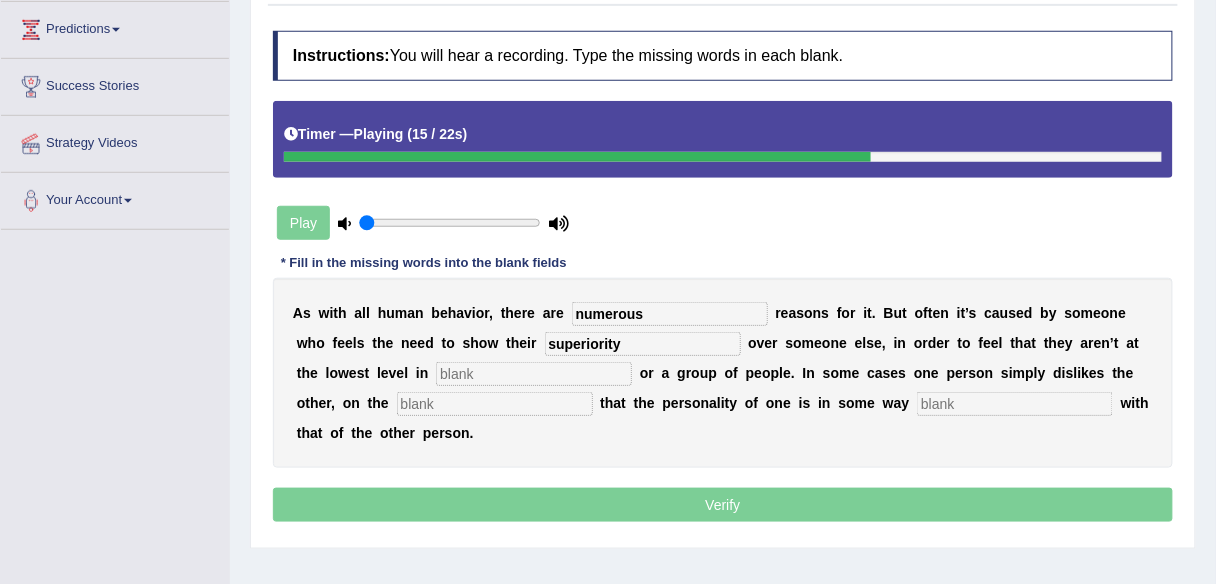 click at bounding box center (534, 374) 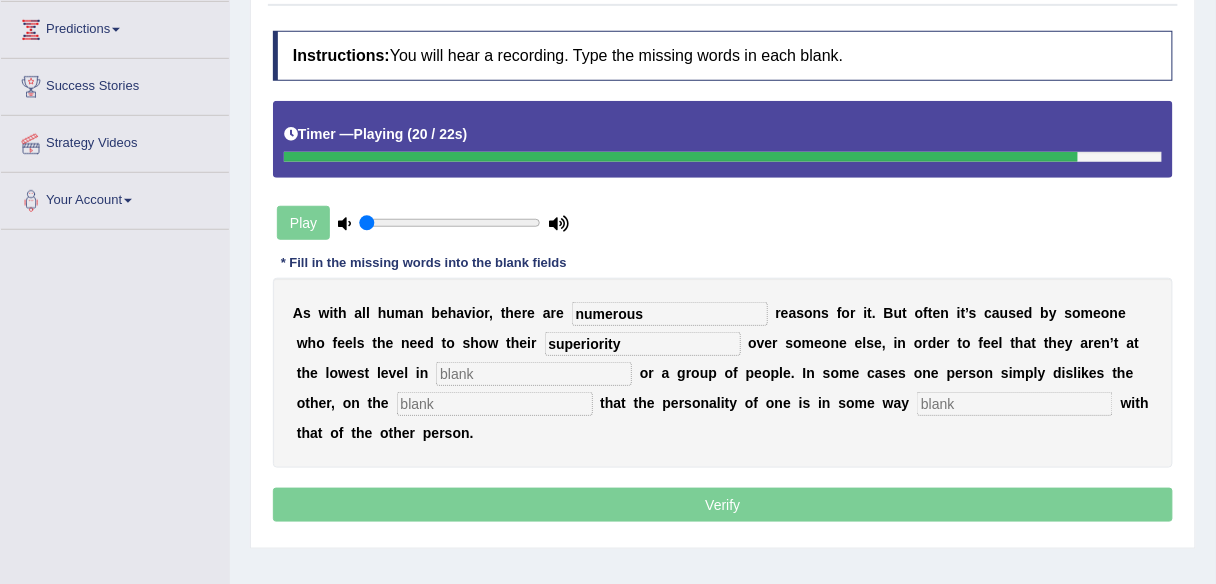 click at bounding box center (495, 404) 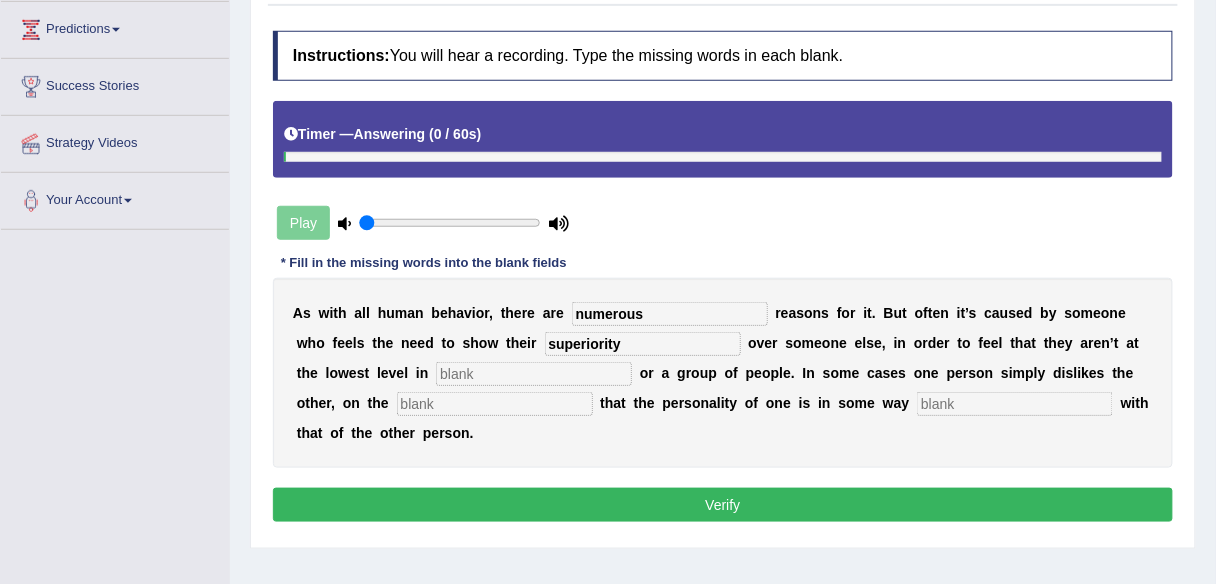 click at bounding box center [1015, 404] 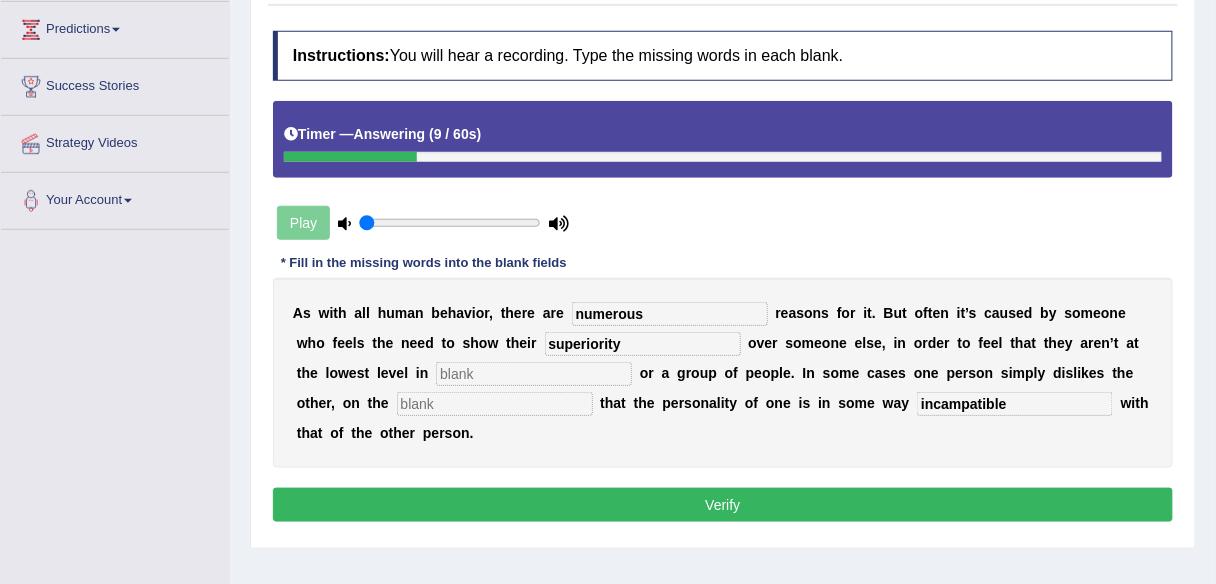 click on "incampatible" at bounding box center (1015, 404) 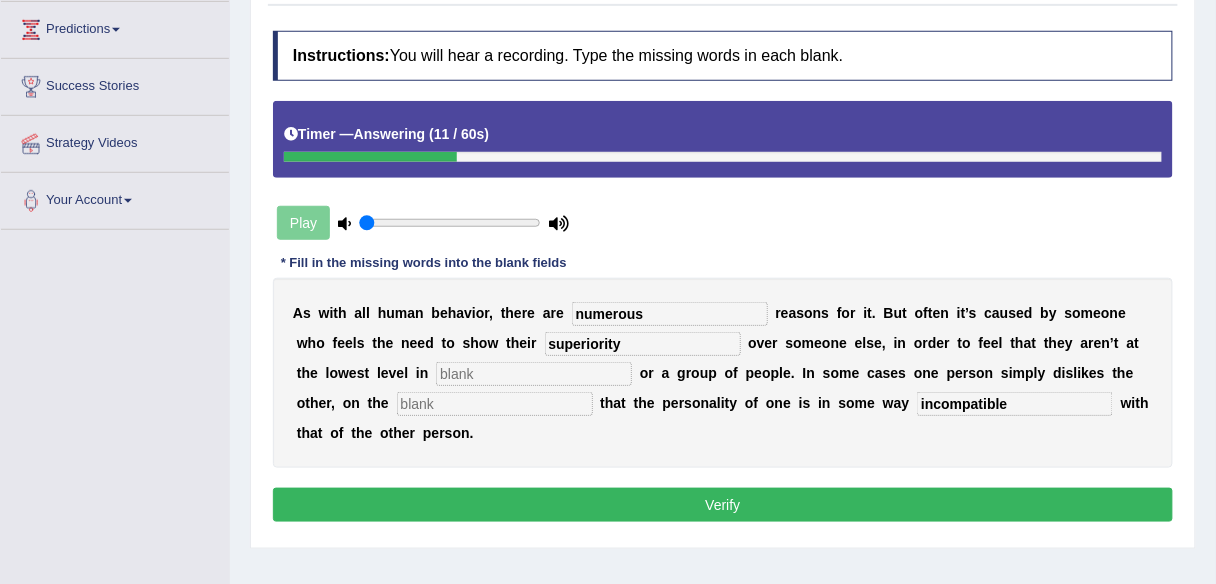 type on "incompatible" 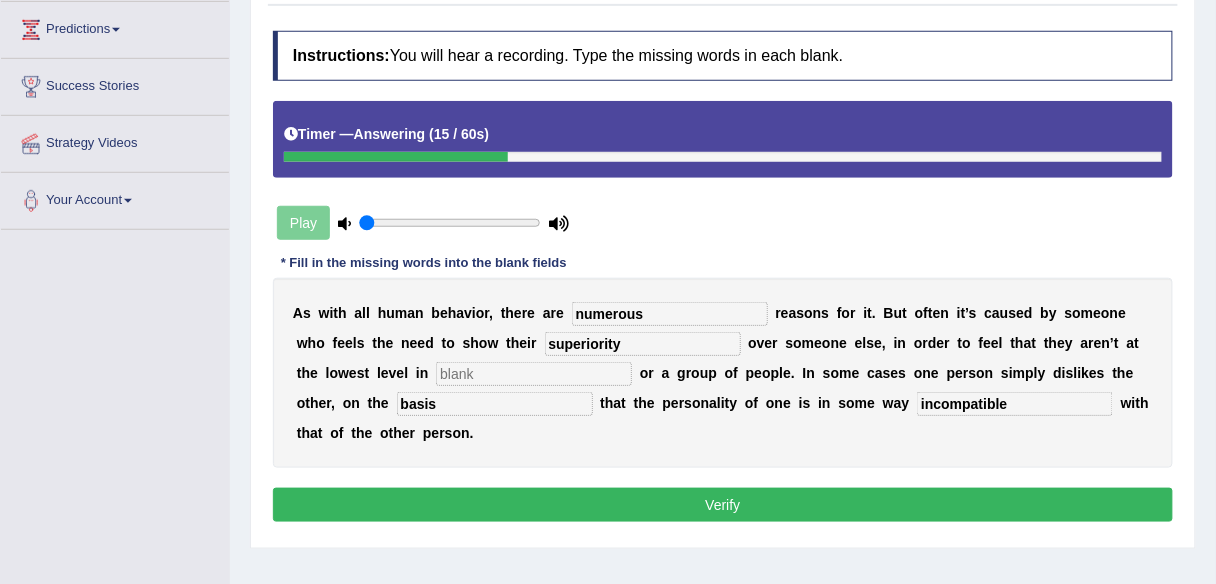 type on "basis" 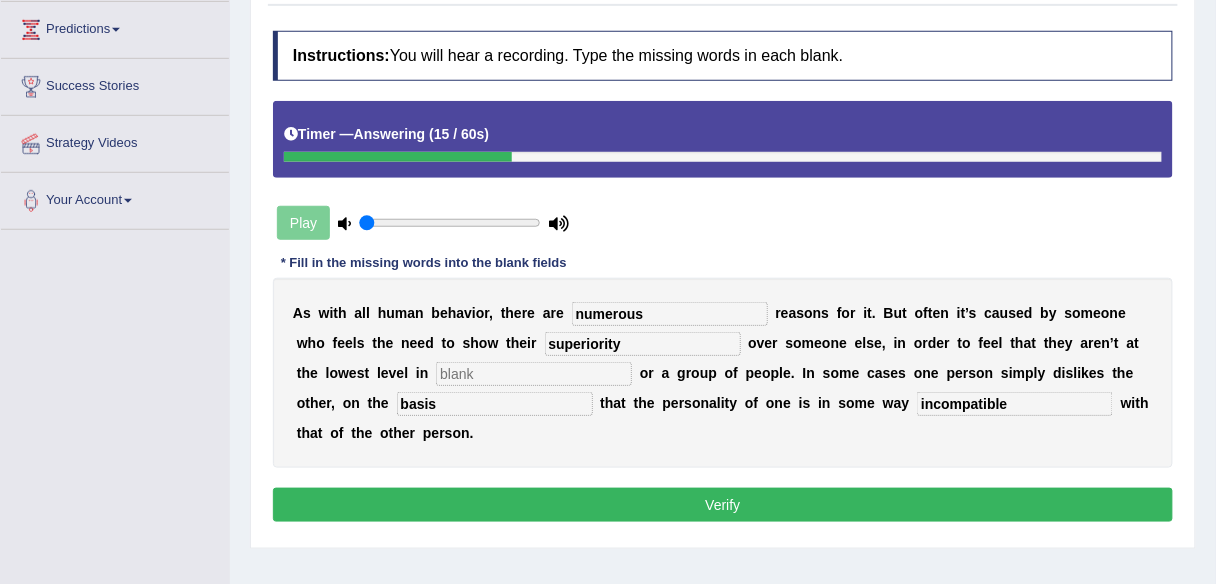 click at bounding box center (534, 374) 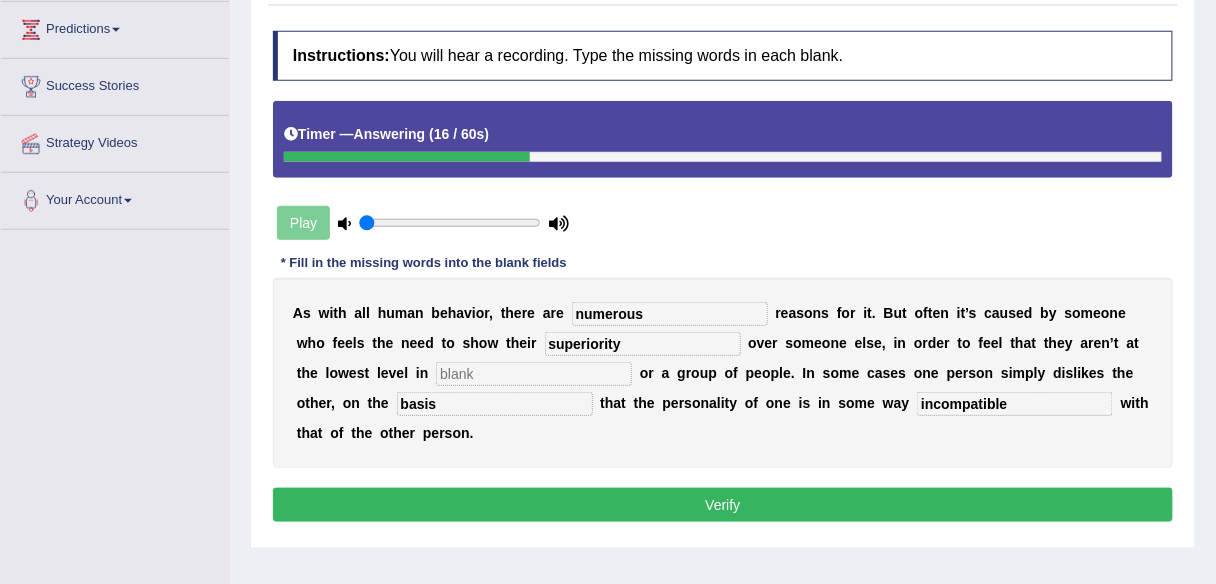 click at bounding box center [534, 374] 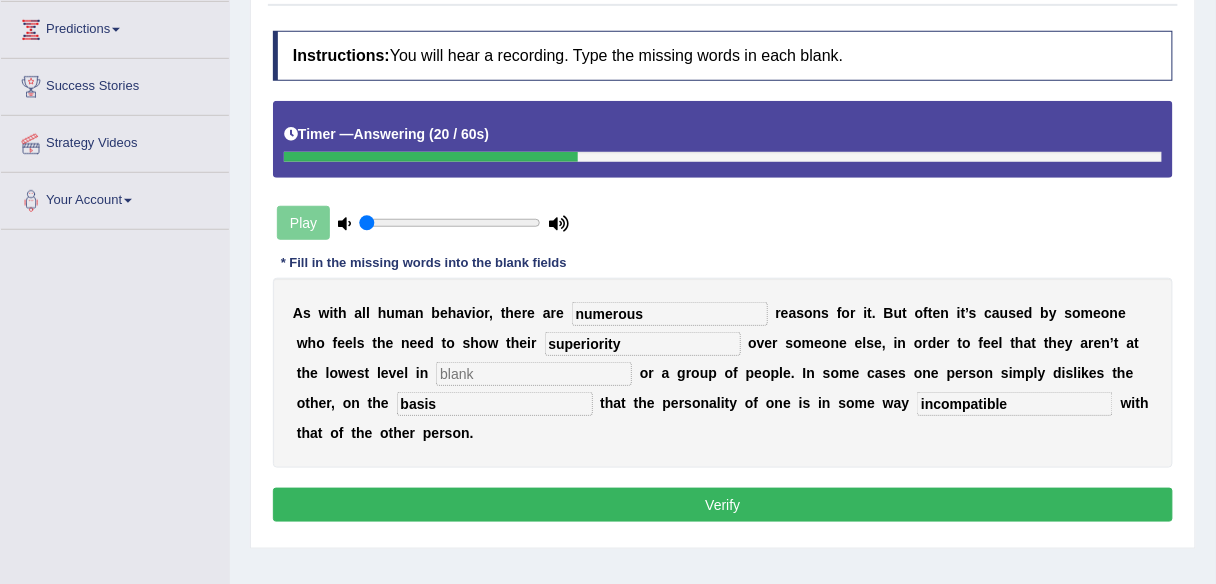 click at bounding box center (534, 374) 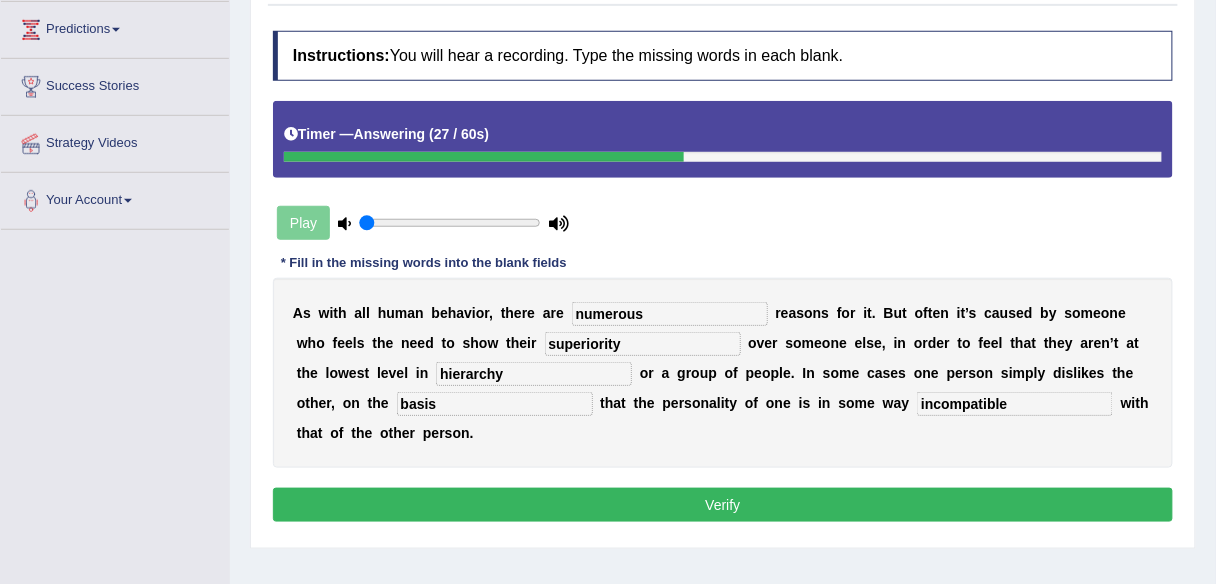 type on "hierarchy" 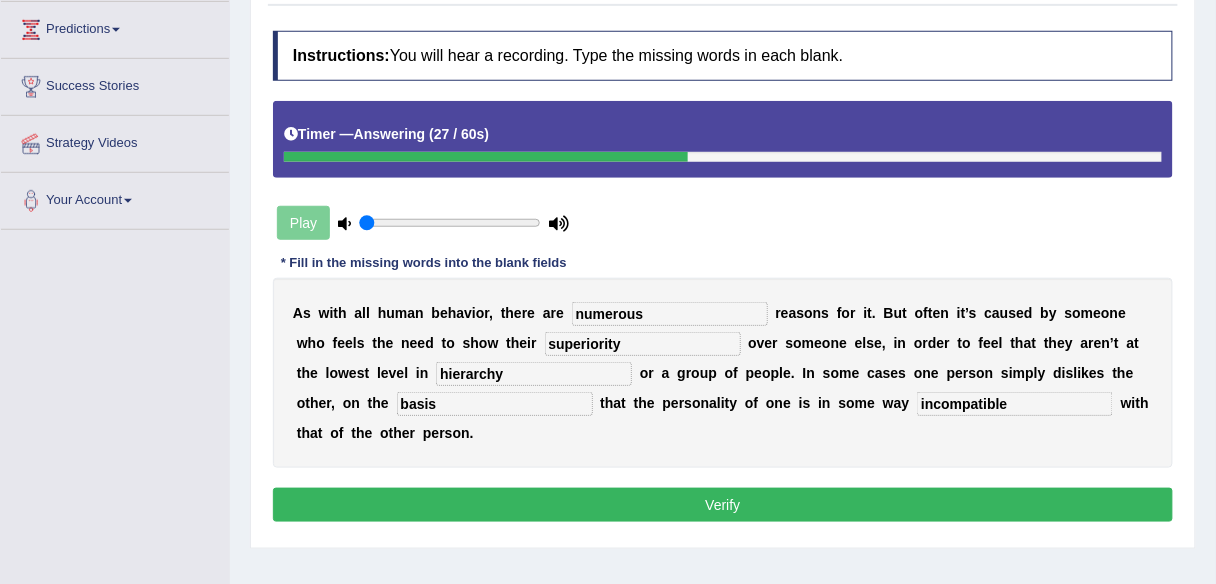 click on "Verify" at bounding box center [723, 505] 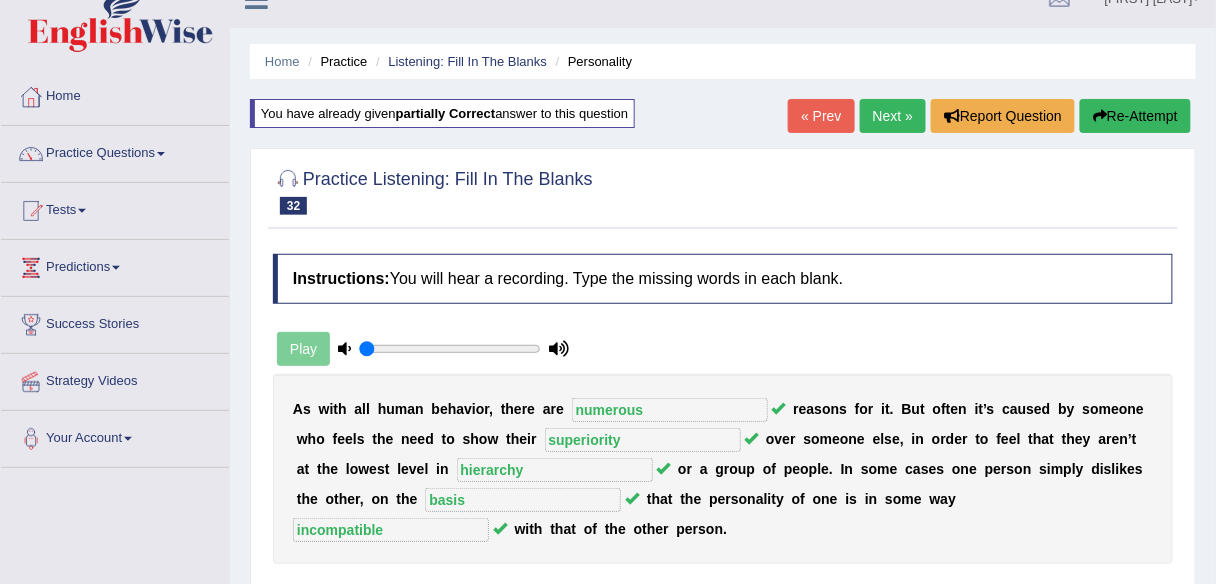 scroll, scrollTop: 0, scrollLeft: 0, axis: both 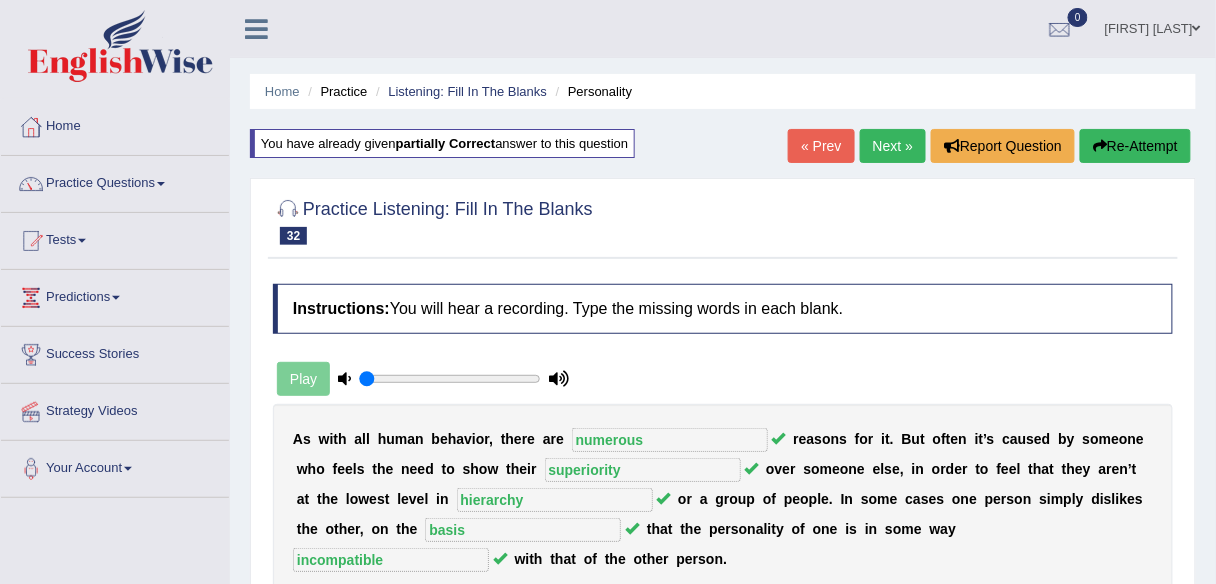 click on "Re-Attempt" at bounding box center [1135, 146] 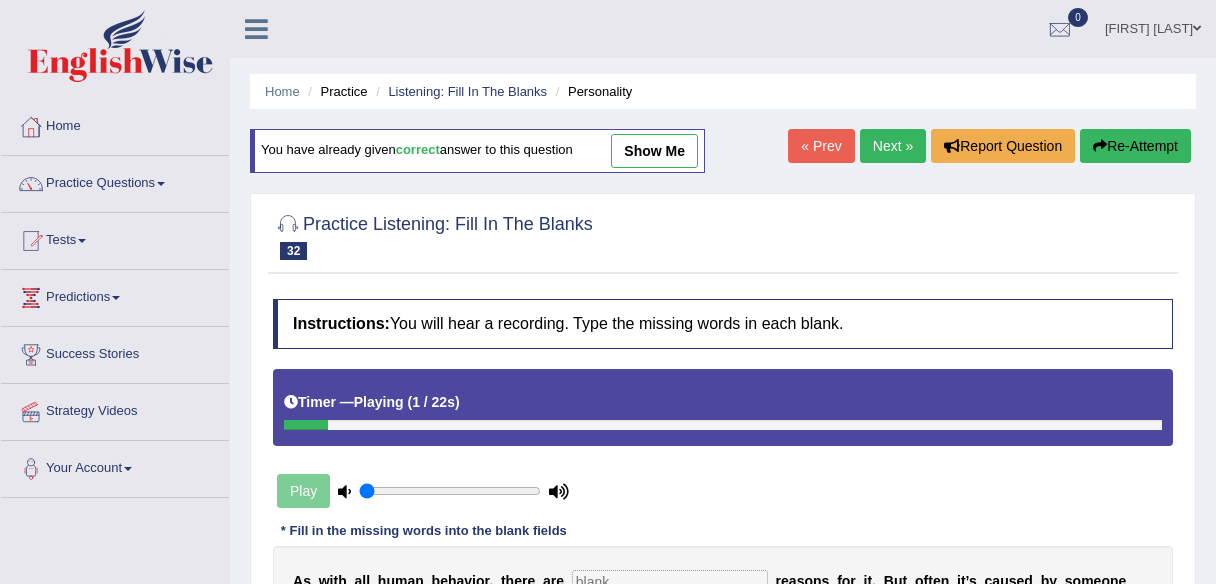 scroll, scrollTop: 319, scrollLeft: 0, axis: vertical 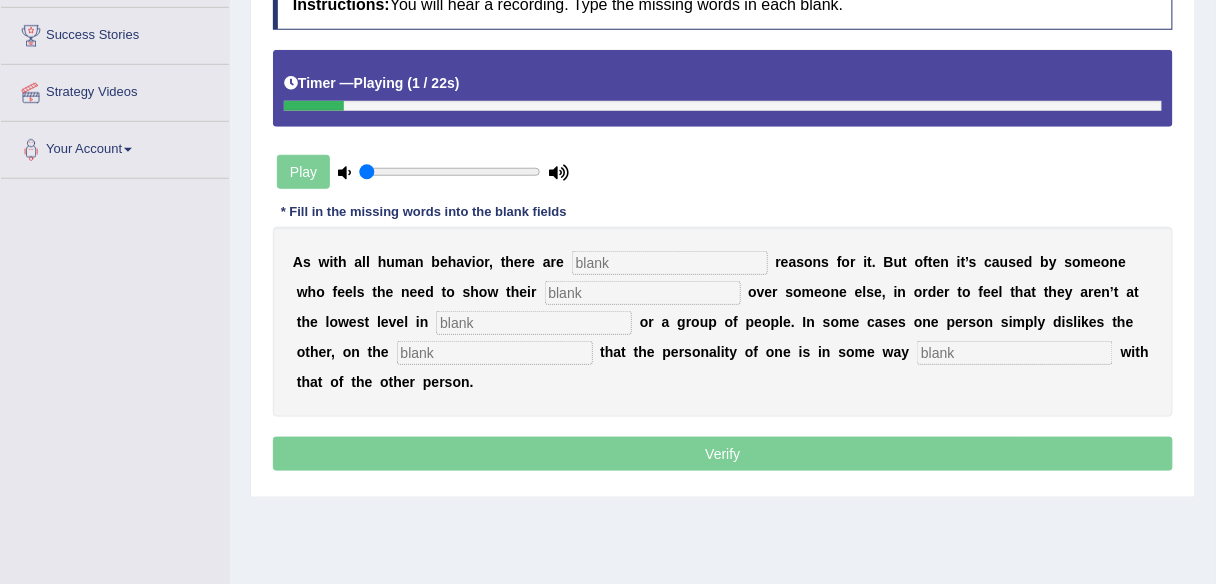 click at bounding box center (670, 263) 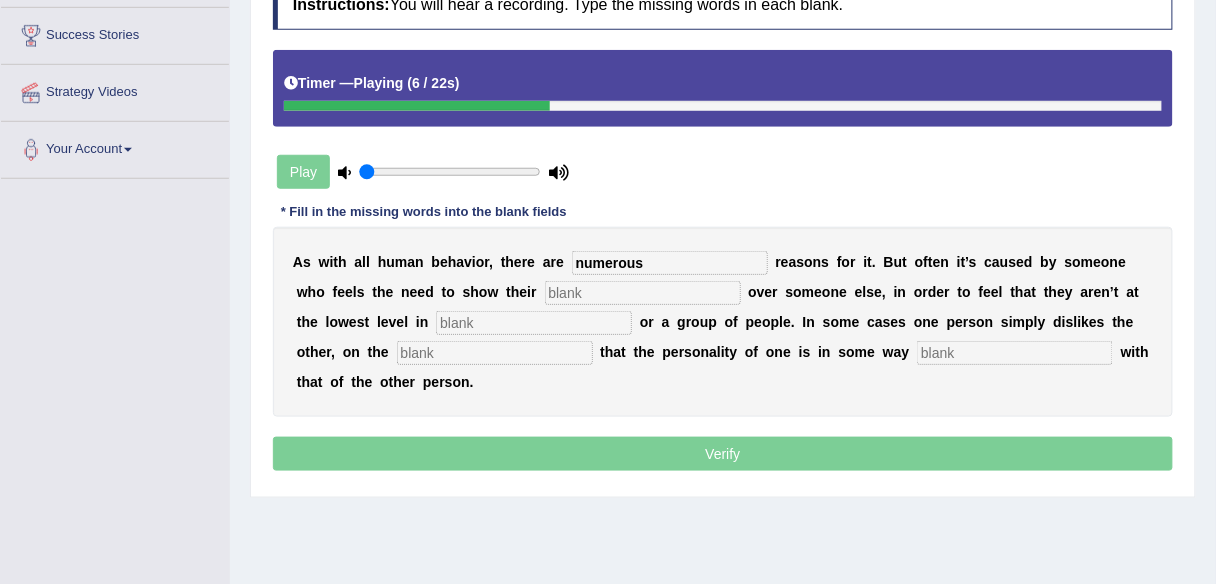 type on "numerous" 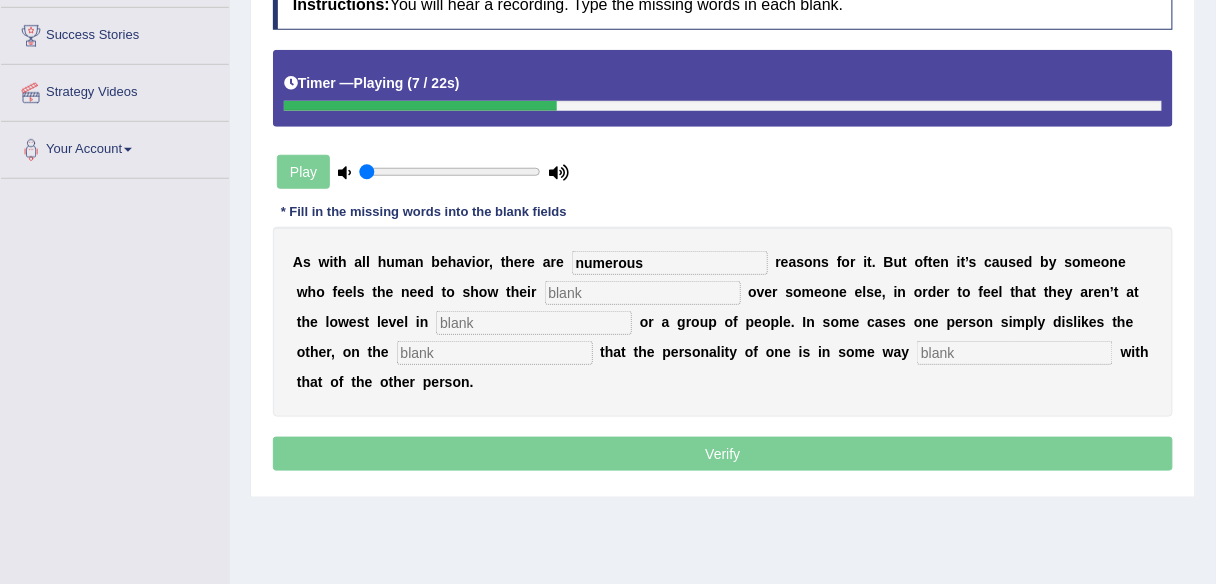 click at bounding box center [643, 293] 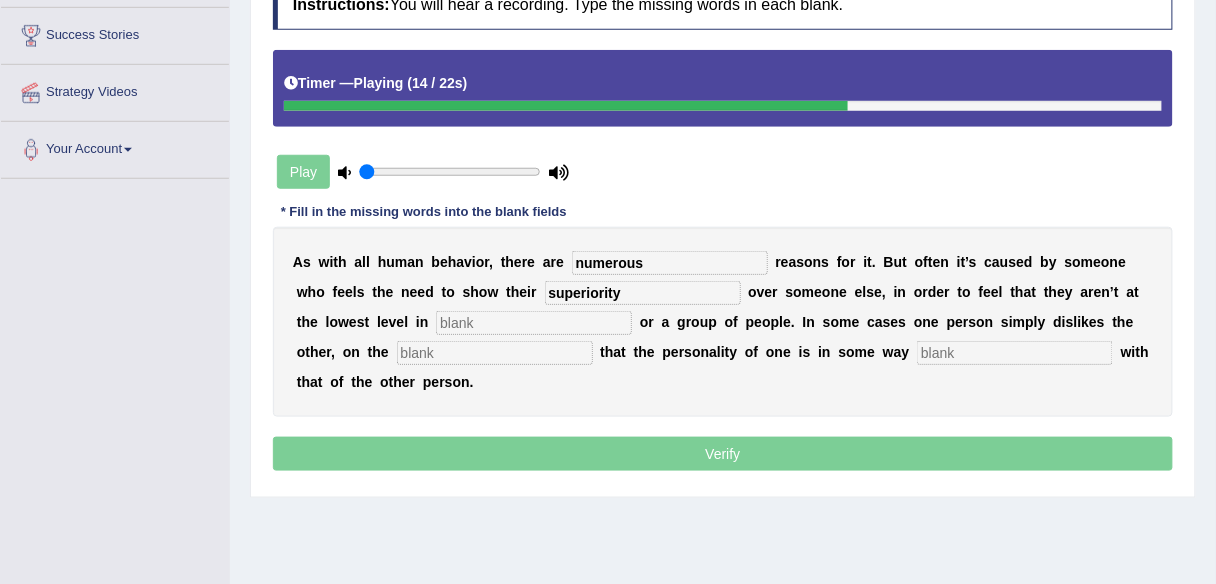 type on "superiority" 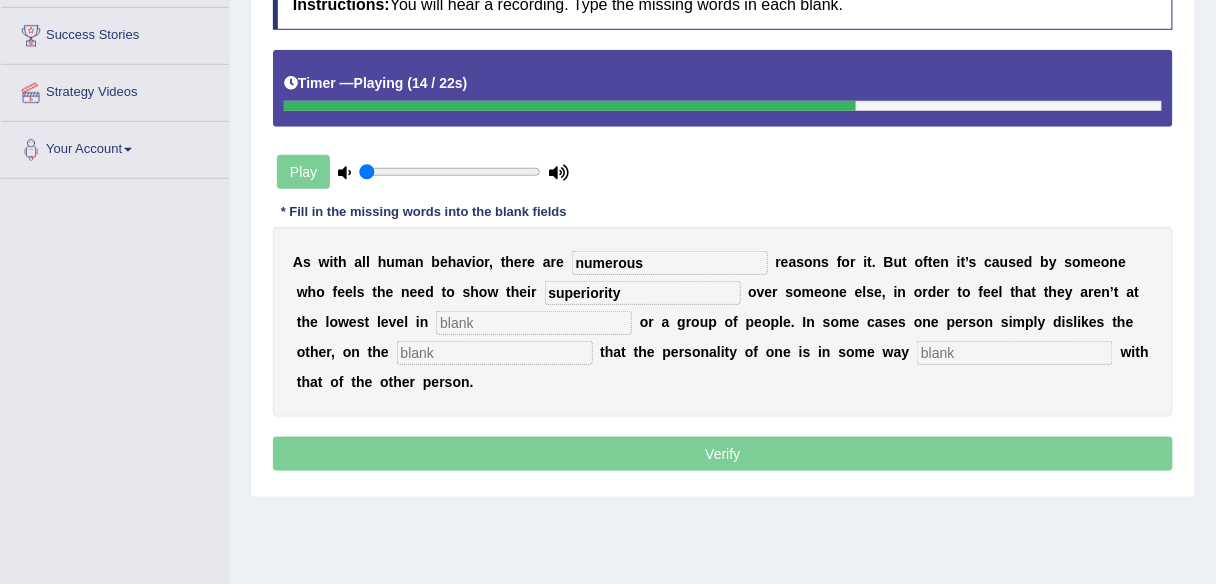 click at bounding box center (534, 323) 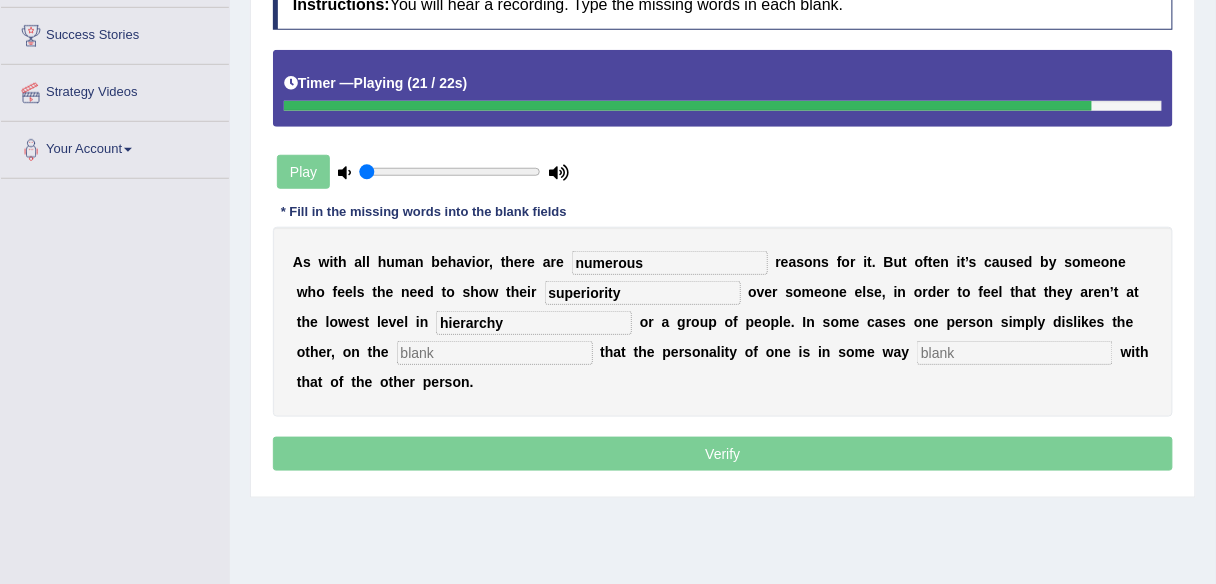 type on "hierarchy" 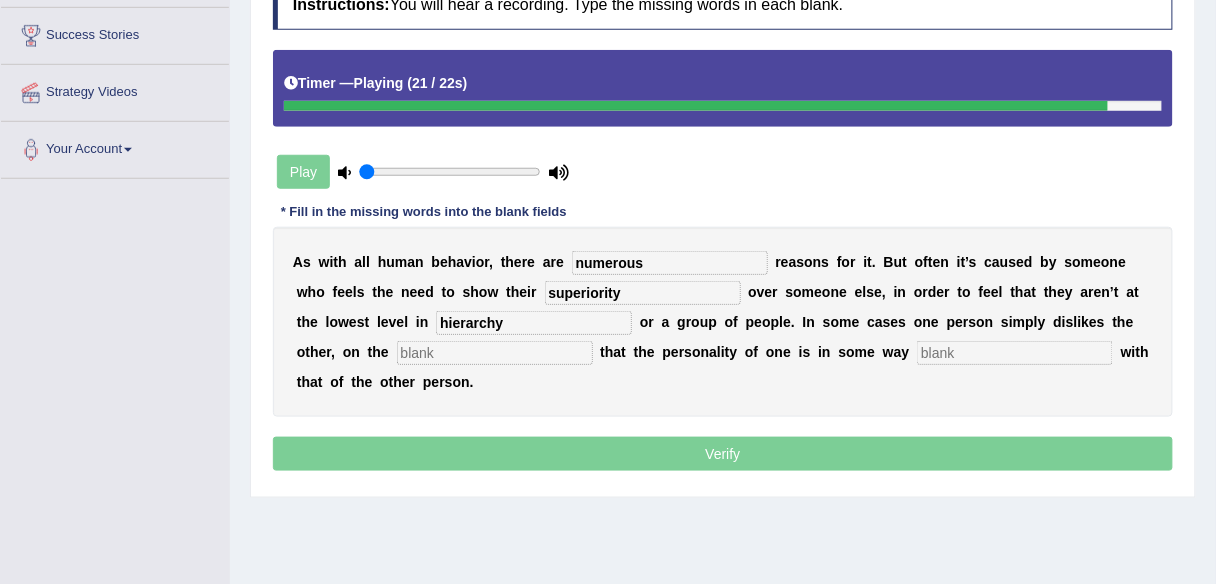 click at bounding box center [495, 353] 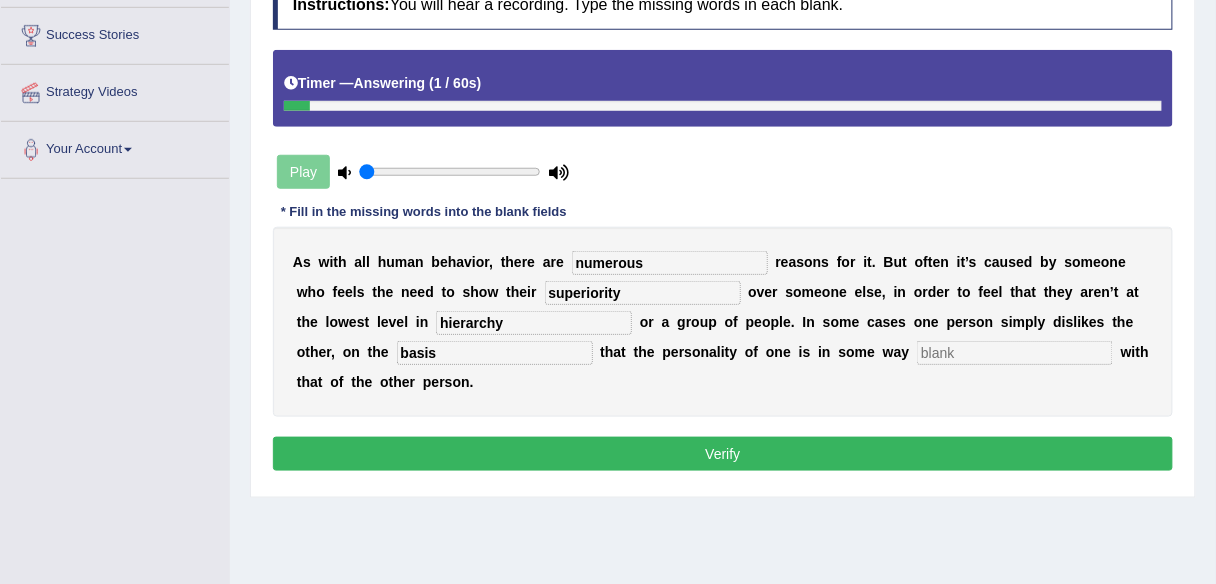 type on "basis" 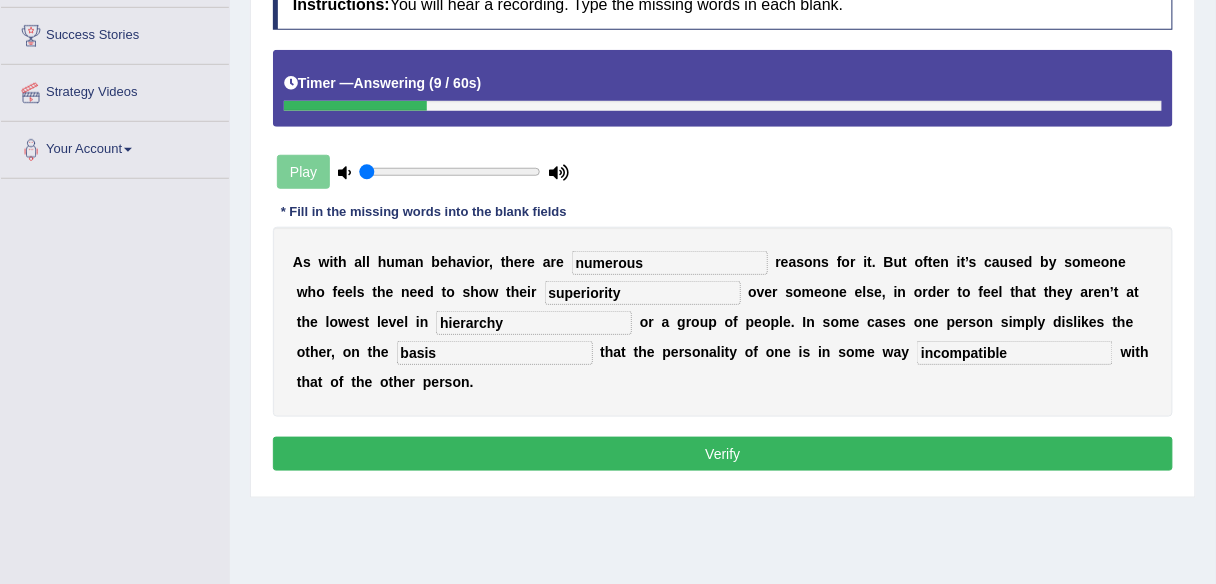 type on "incompatible" 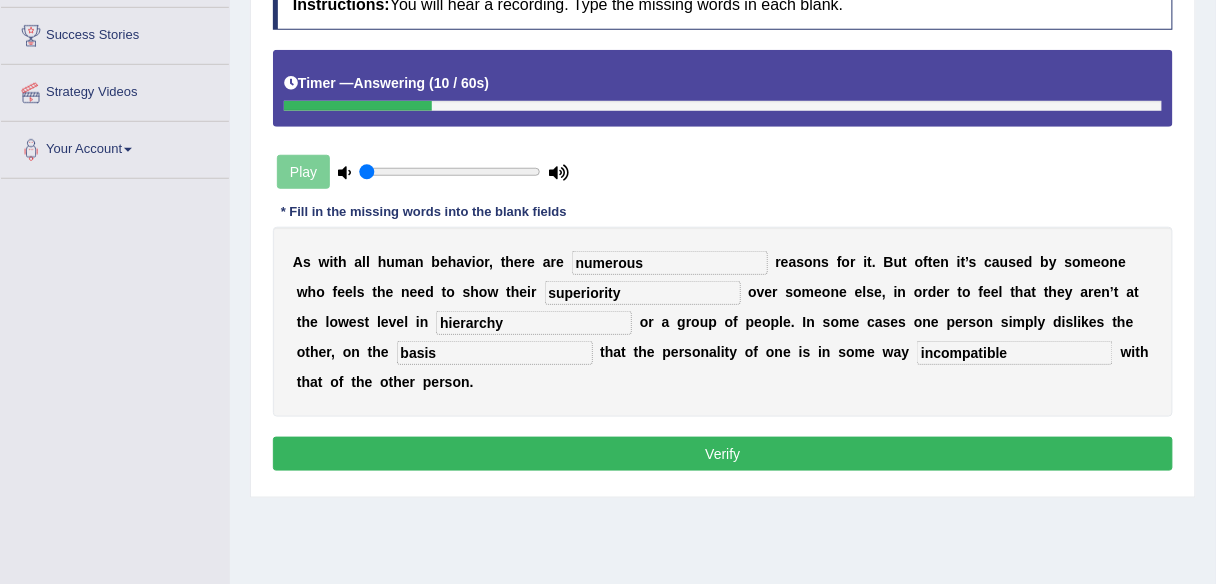 click on "Verify" at bounding box center (723, 454) 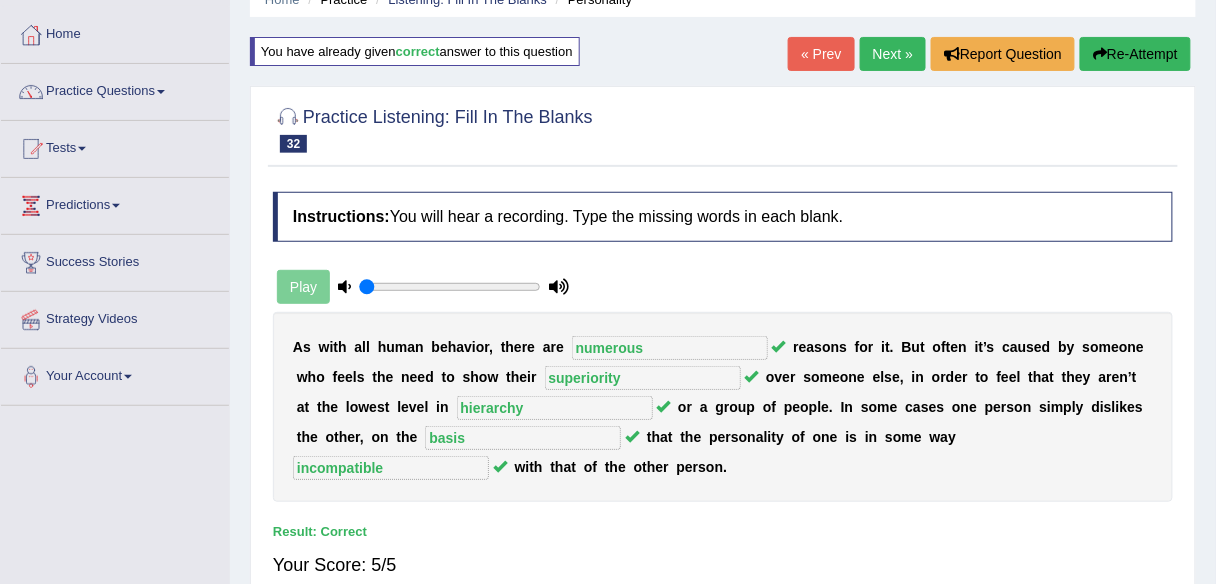 scroll, scrollTop: 16, scrollLeft: 0, axis: vertical 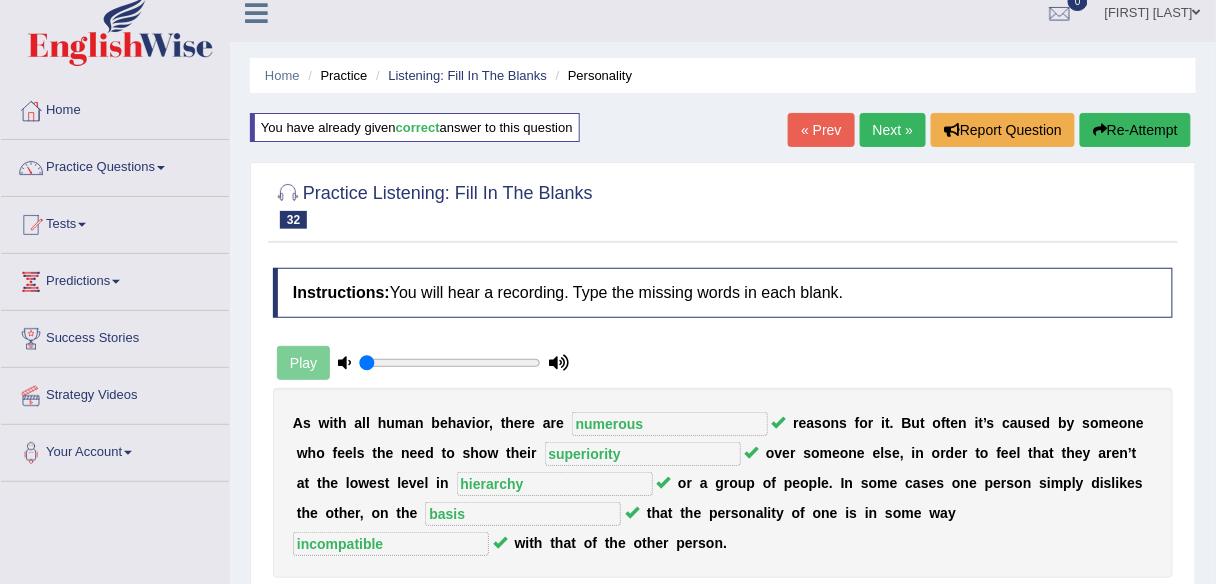 click on "Re-Attempt" at bounding box center [1135, 130] 